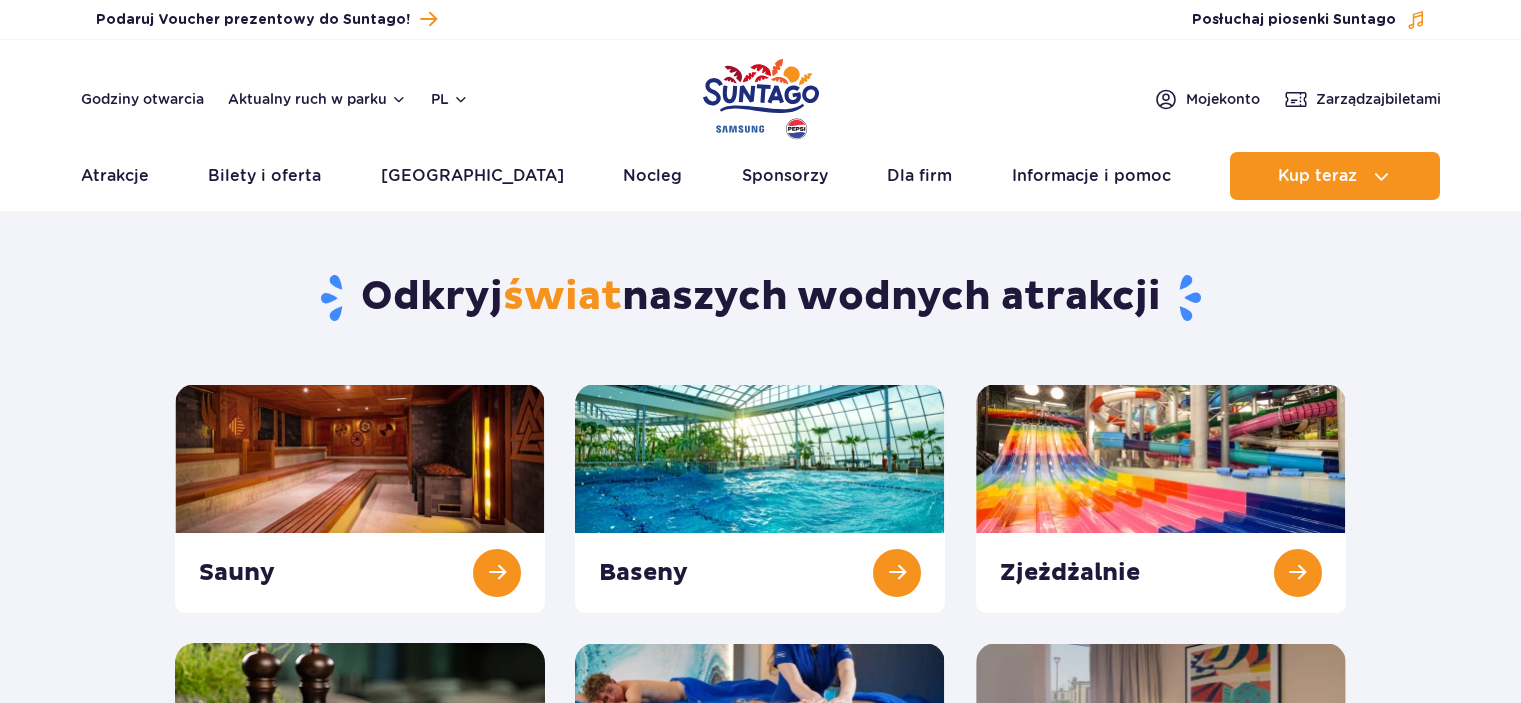 scroll, scrollTop: 0, scrollLeft: 0, axis: both 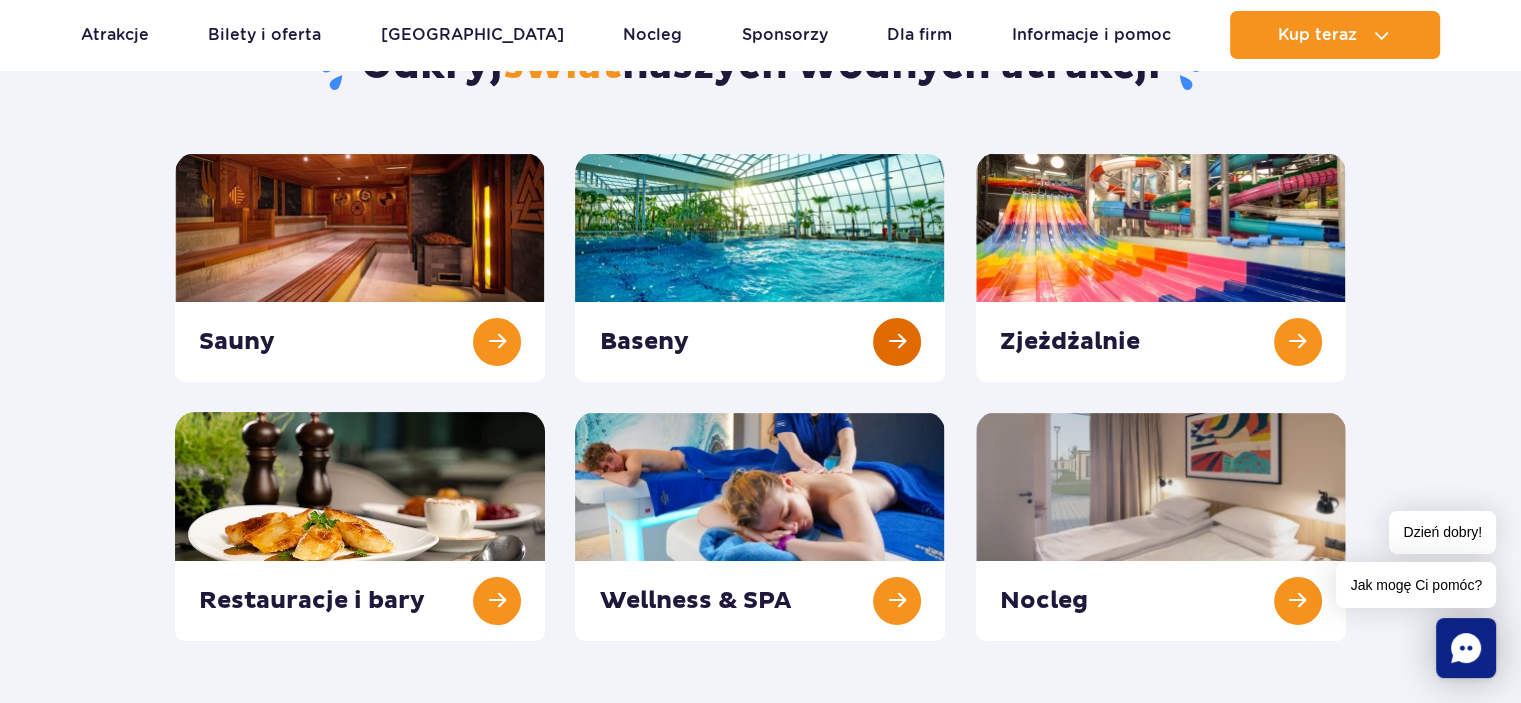 click at bounding box center (760, 267) 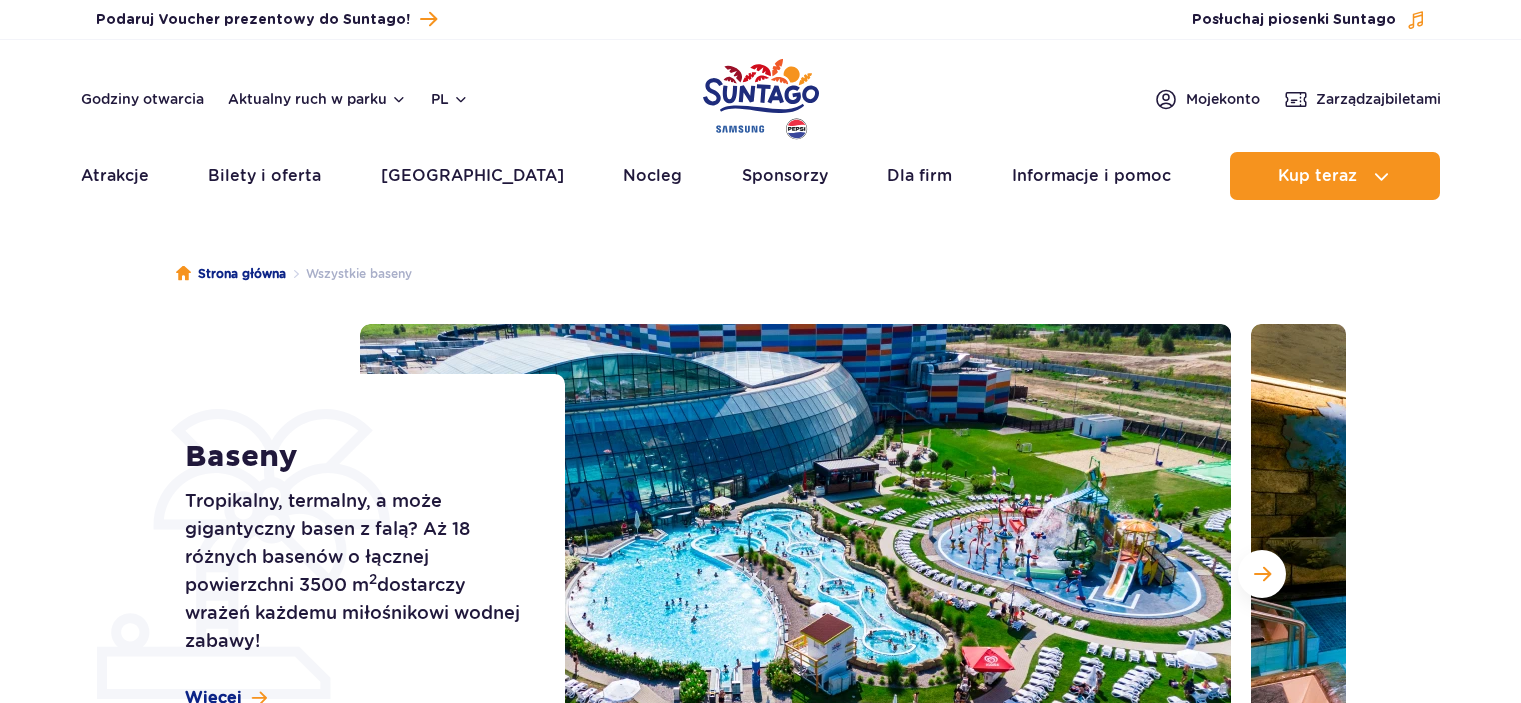 scroll, scrollTop: 0, scrollLeft: 0, axis: both 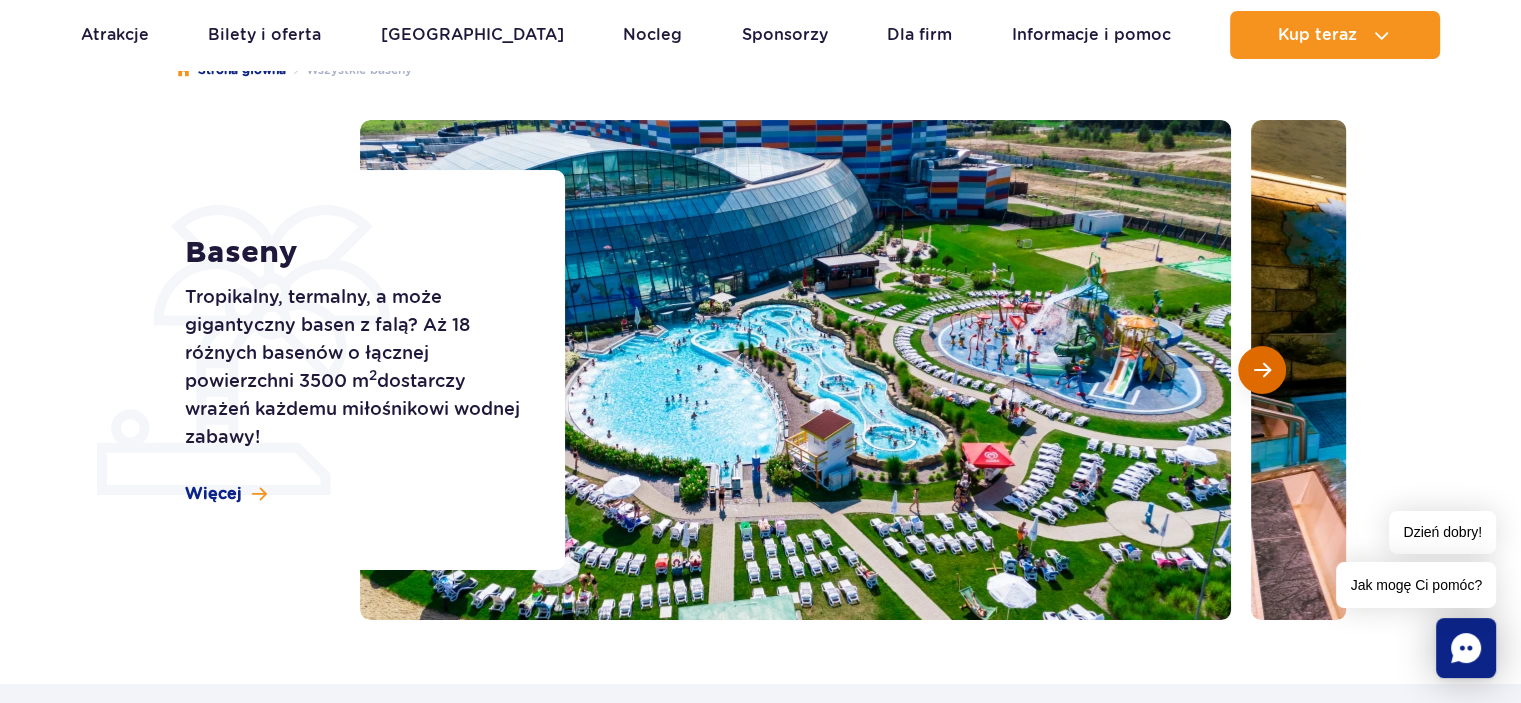 click at bounding box center (1262, 370) 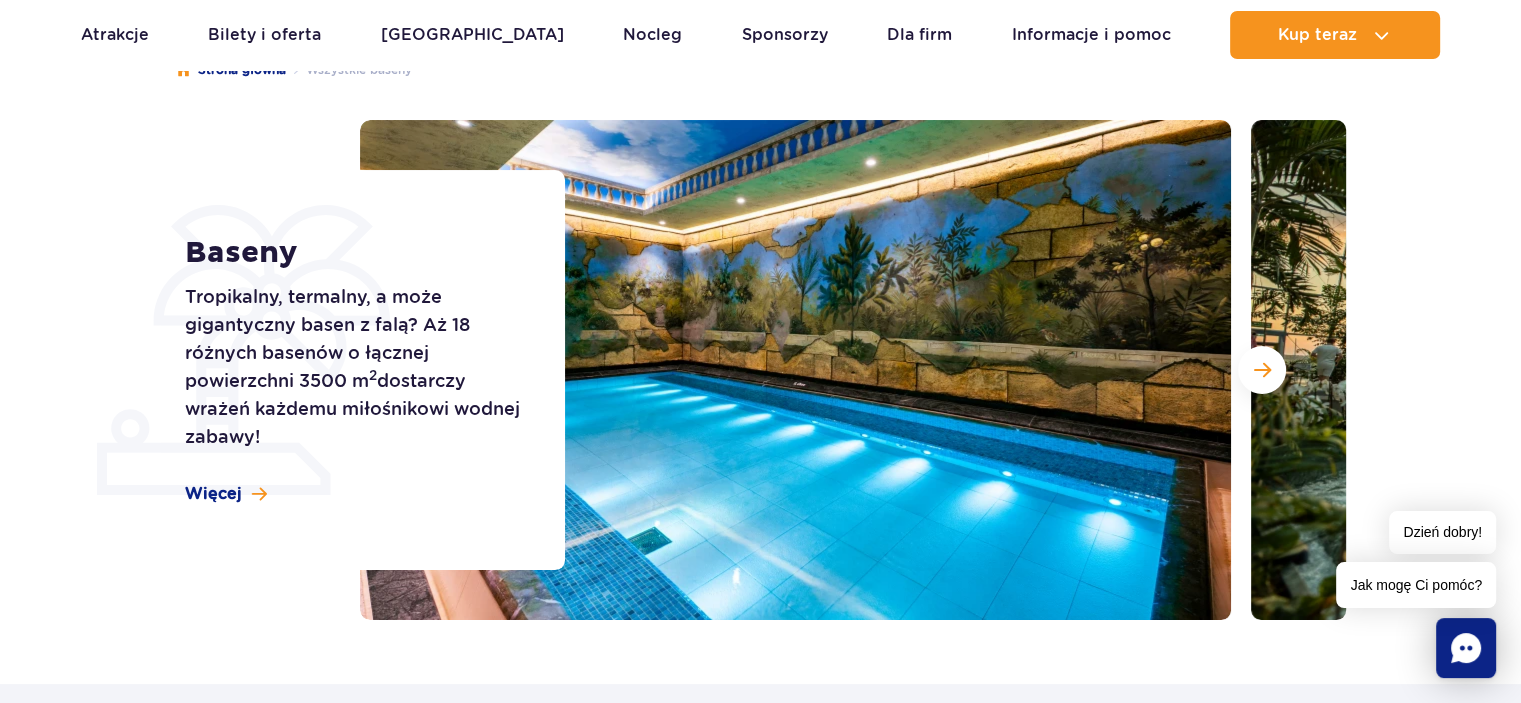 type 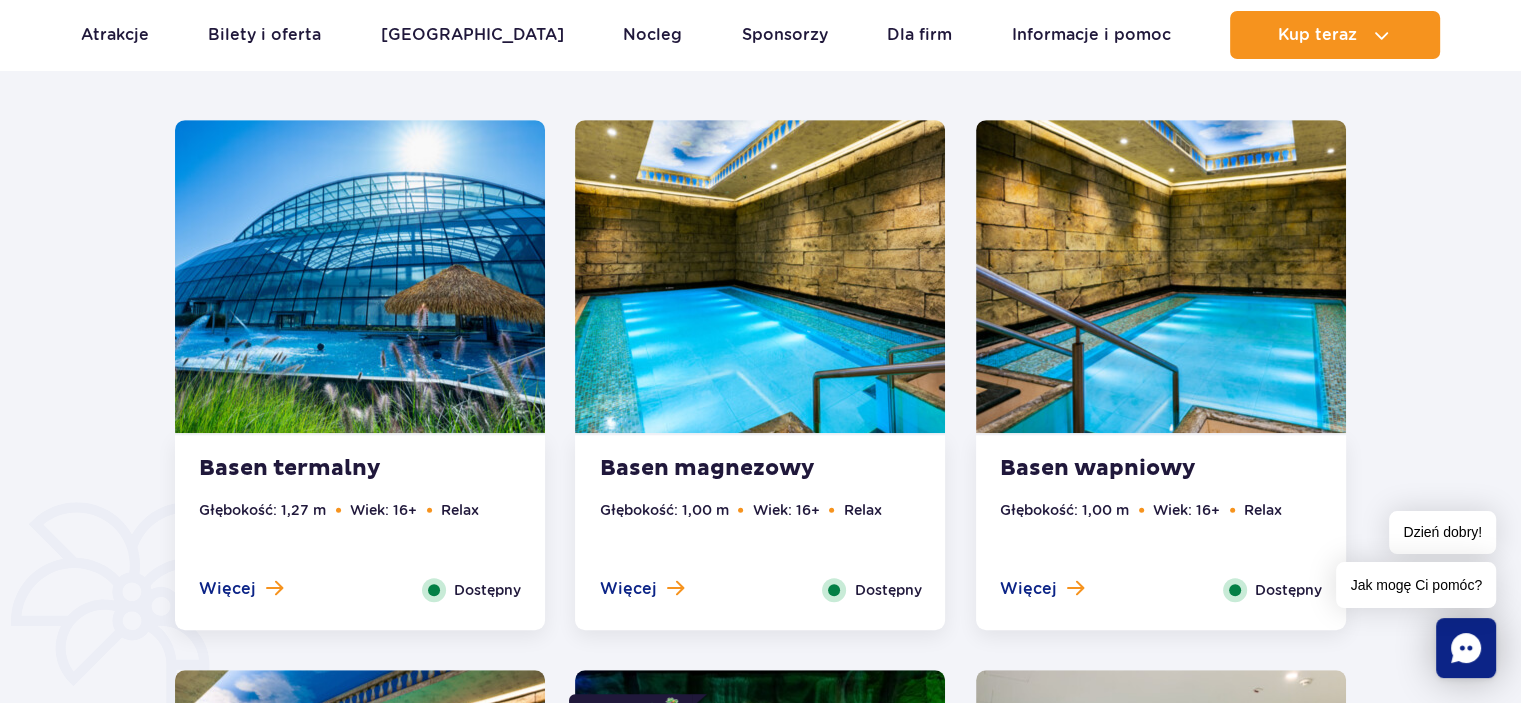 scroll, scrollTop: 931, scrollLeft: 0, axis: vertical 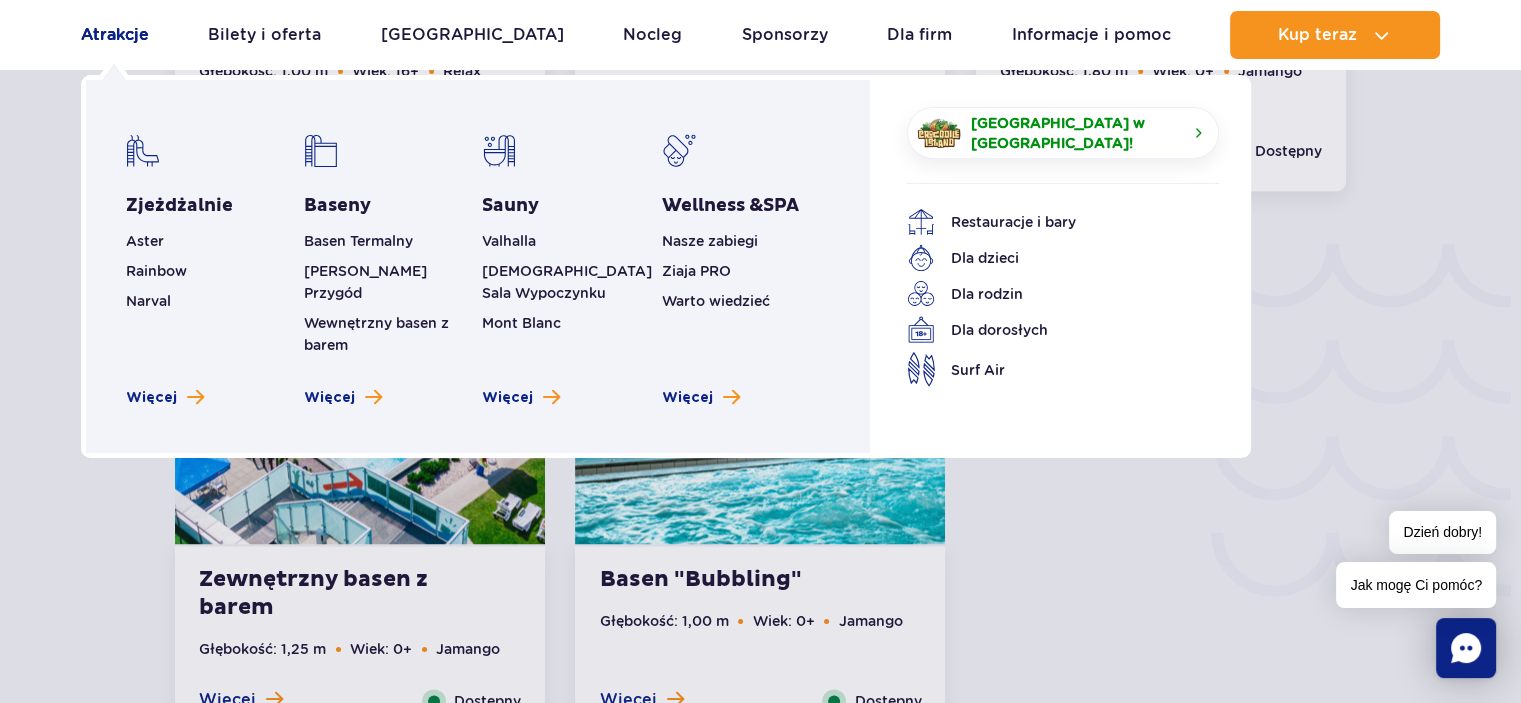 click on "Atrakcje" at bounding box center [115, 35] 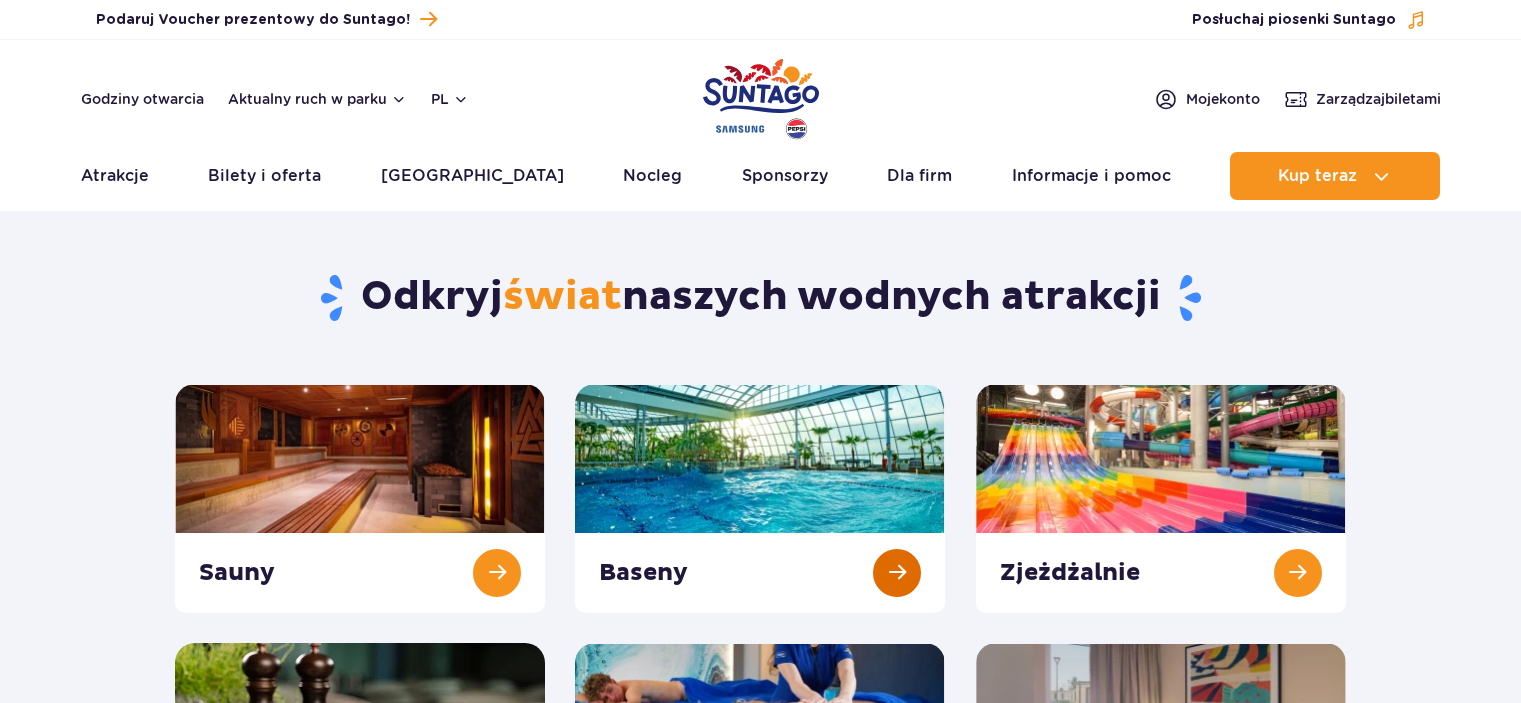 scroll, scrollTop: 0, scrollLeft: 0, axis: both 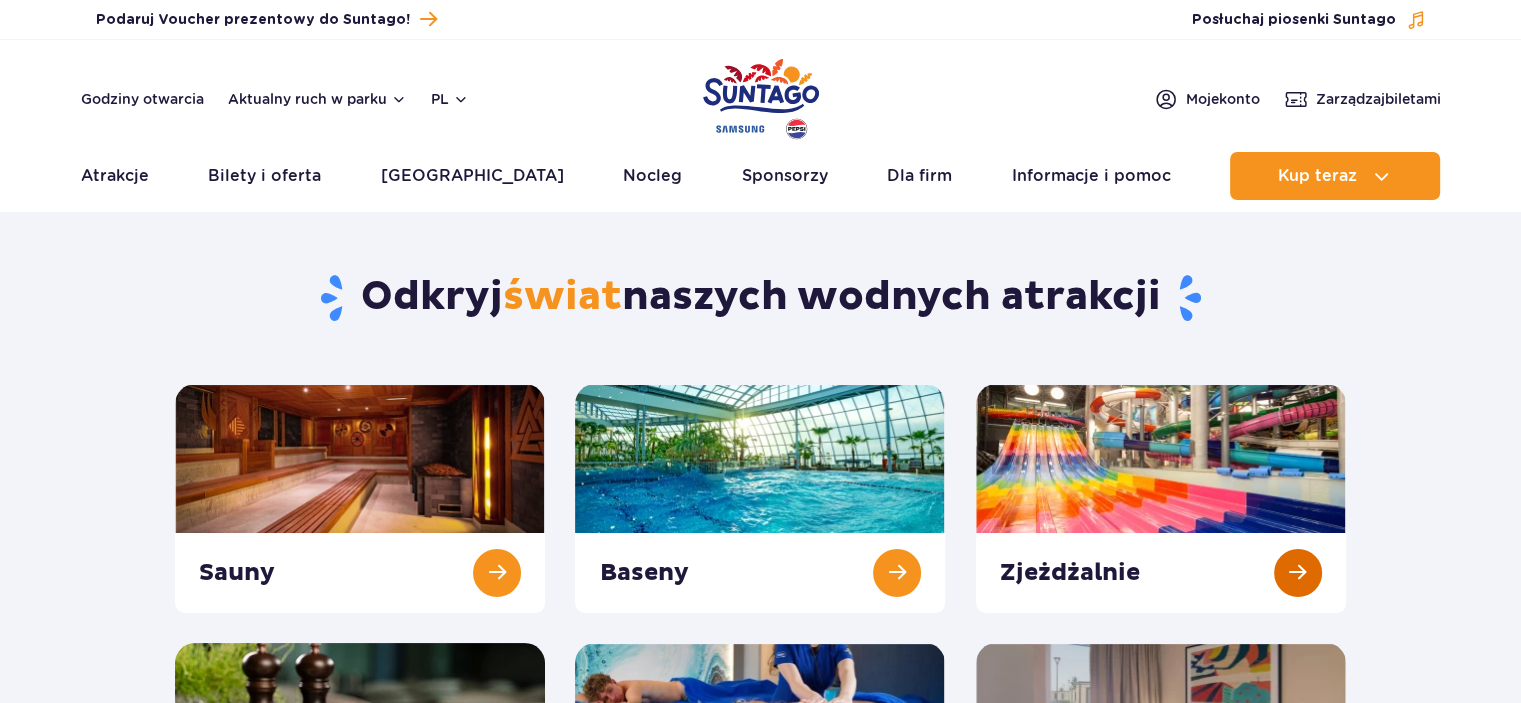 click at bounding box center [1161, 498] 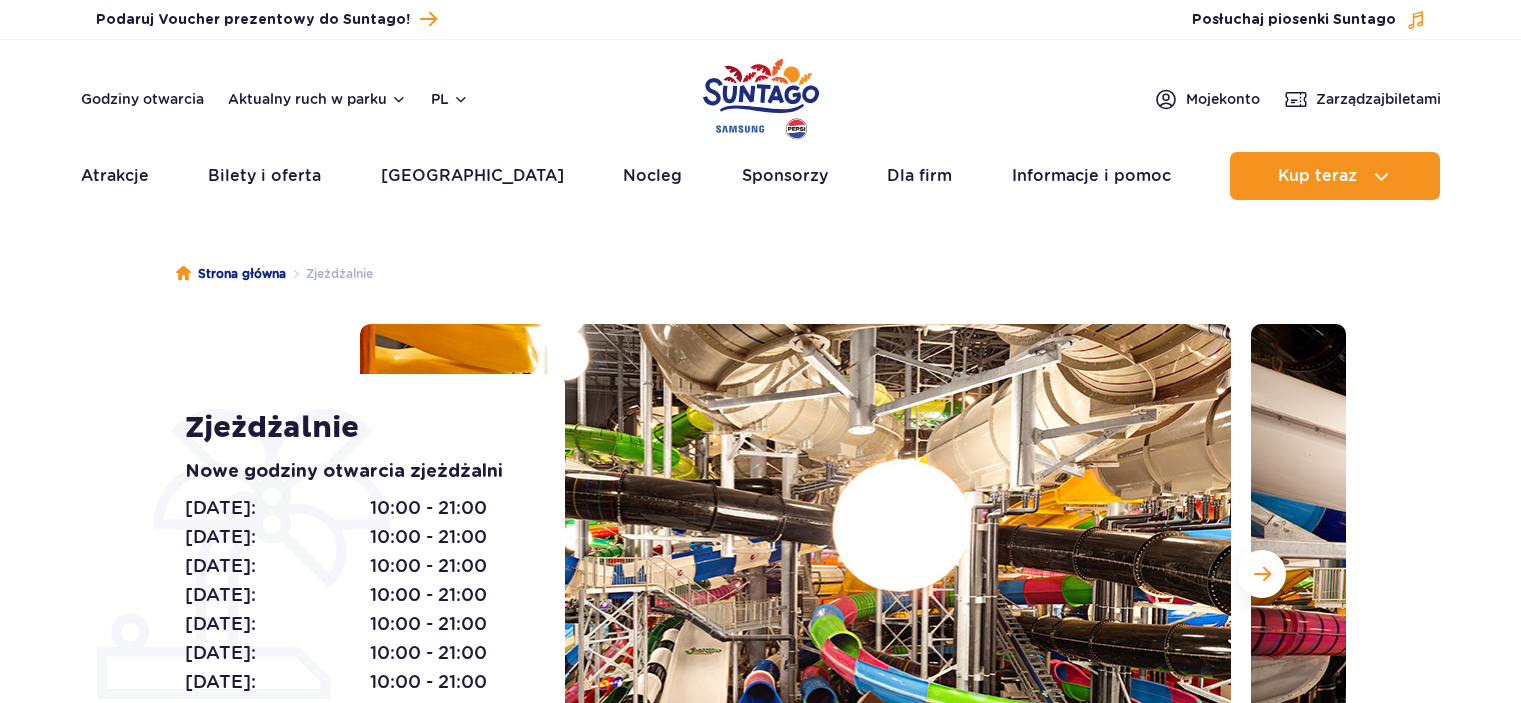 scroll, scrollTop: 0, scrollLeft: 0, axis: both 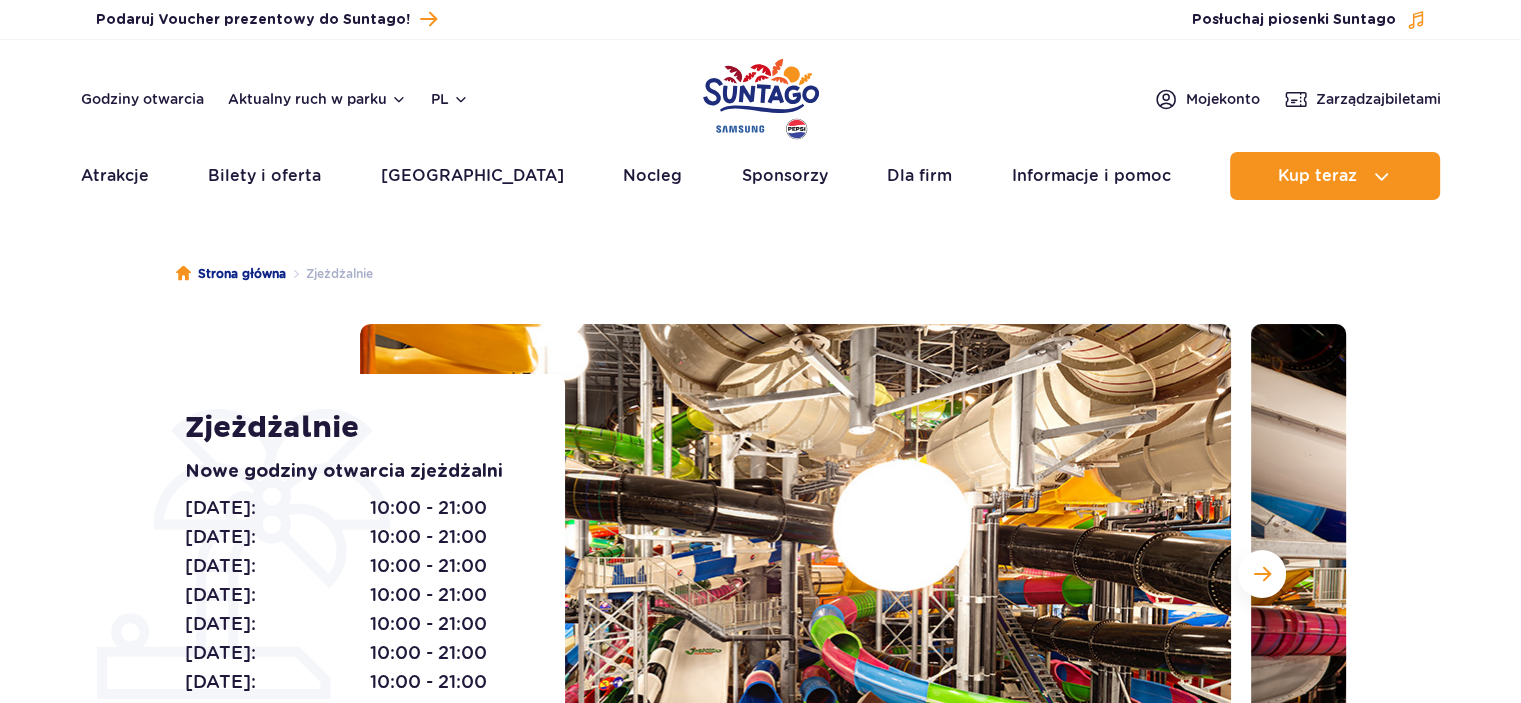click on "Przejdź do menu
Przejdź do treści
Przejdź do stopki
Mapa serwisu
Dzień dobry! Jak mogę Ci pomóc?
Podaruj voucher
Podaruj Voucher prezentowy do Suntago!" at bounding box center (760, 4381) 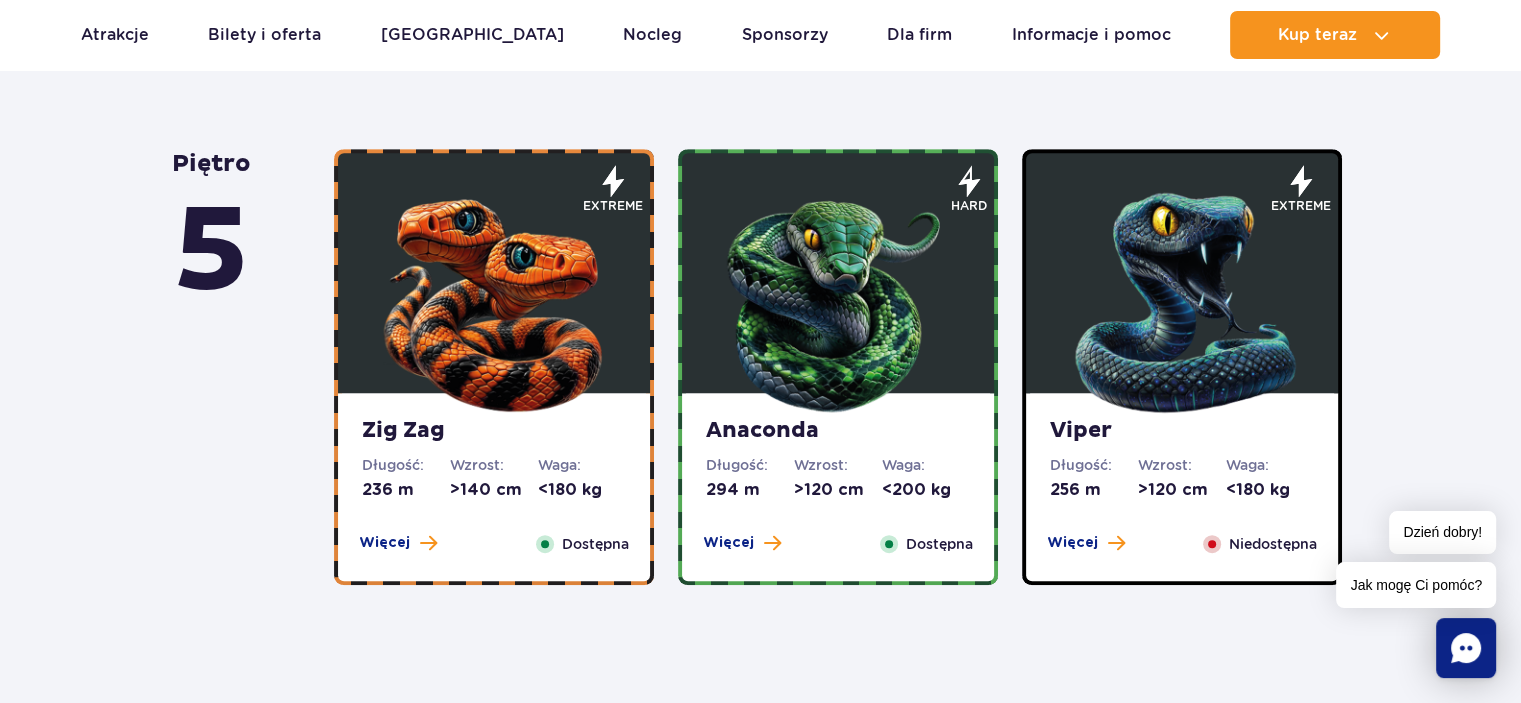 scroll, scrollTop: 1033, scrollLeft: 0, axis: vertical 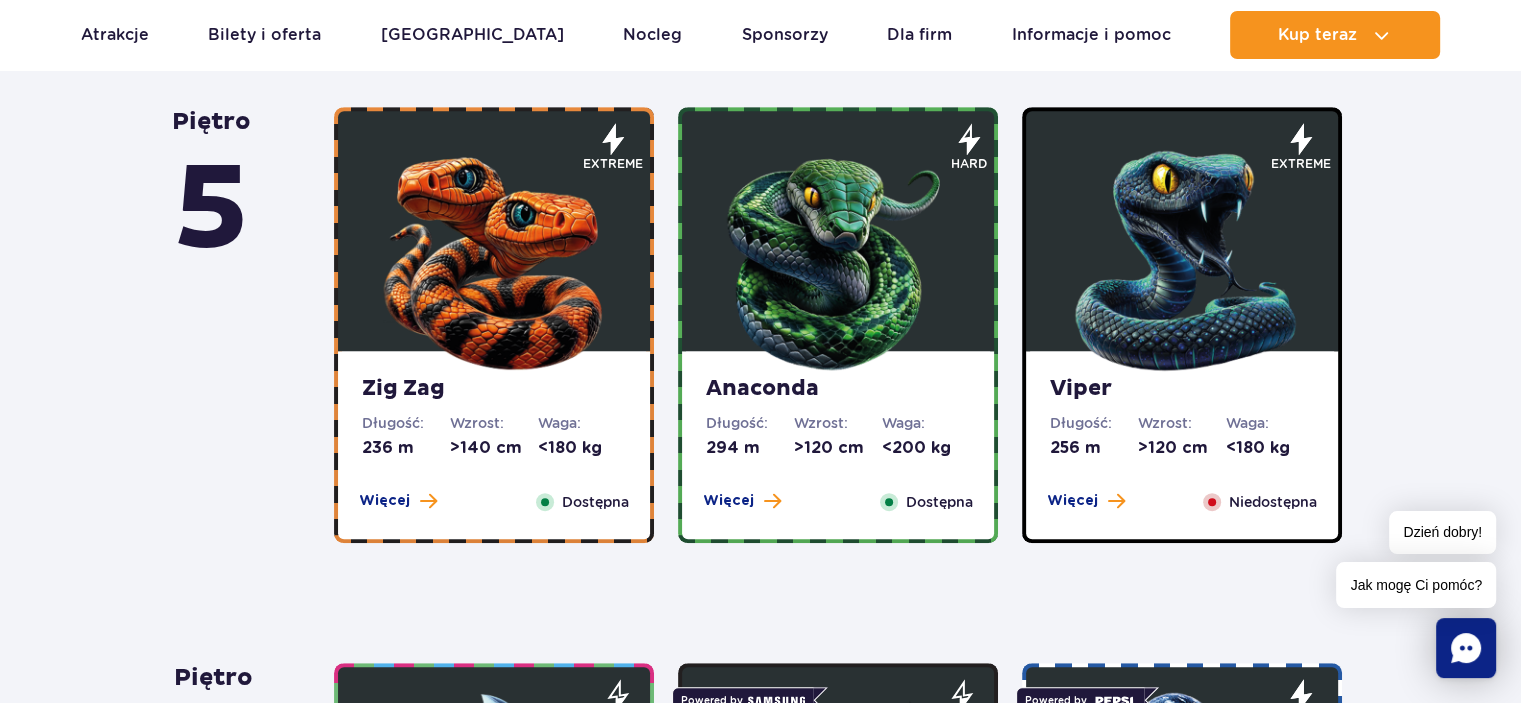 click on "Waga:" at bounding box center (582, 423) 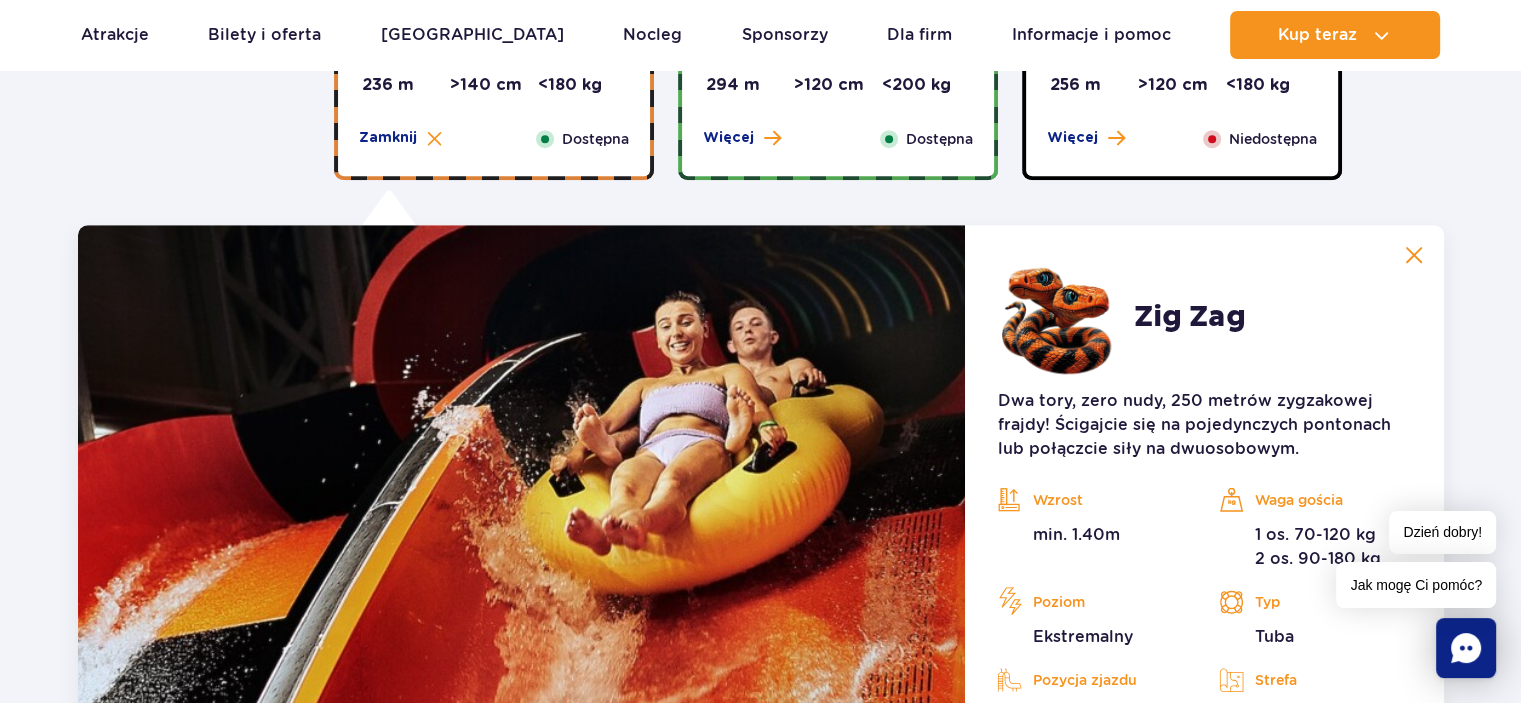 scroll, scrollTop: 1500, scrollLeft: 0, axis: vertical 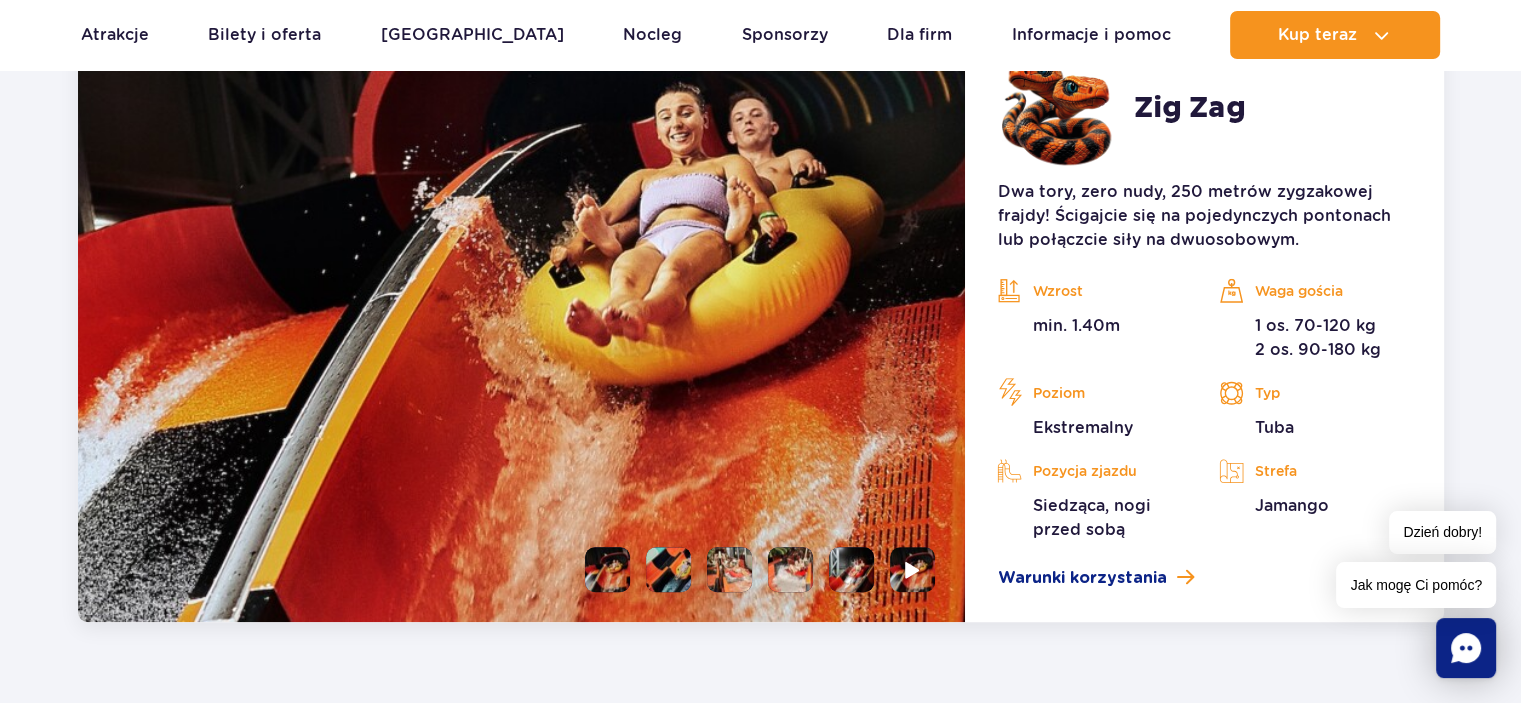 click at bounding box center [668, 569] 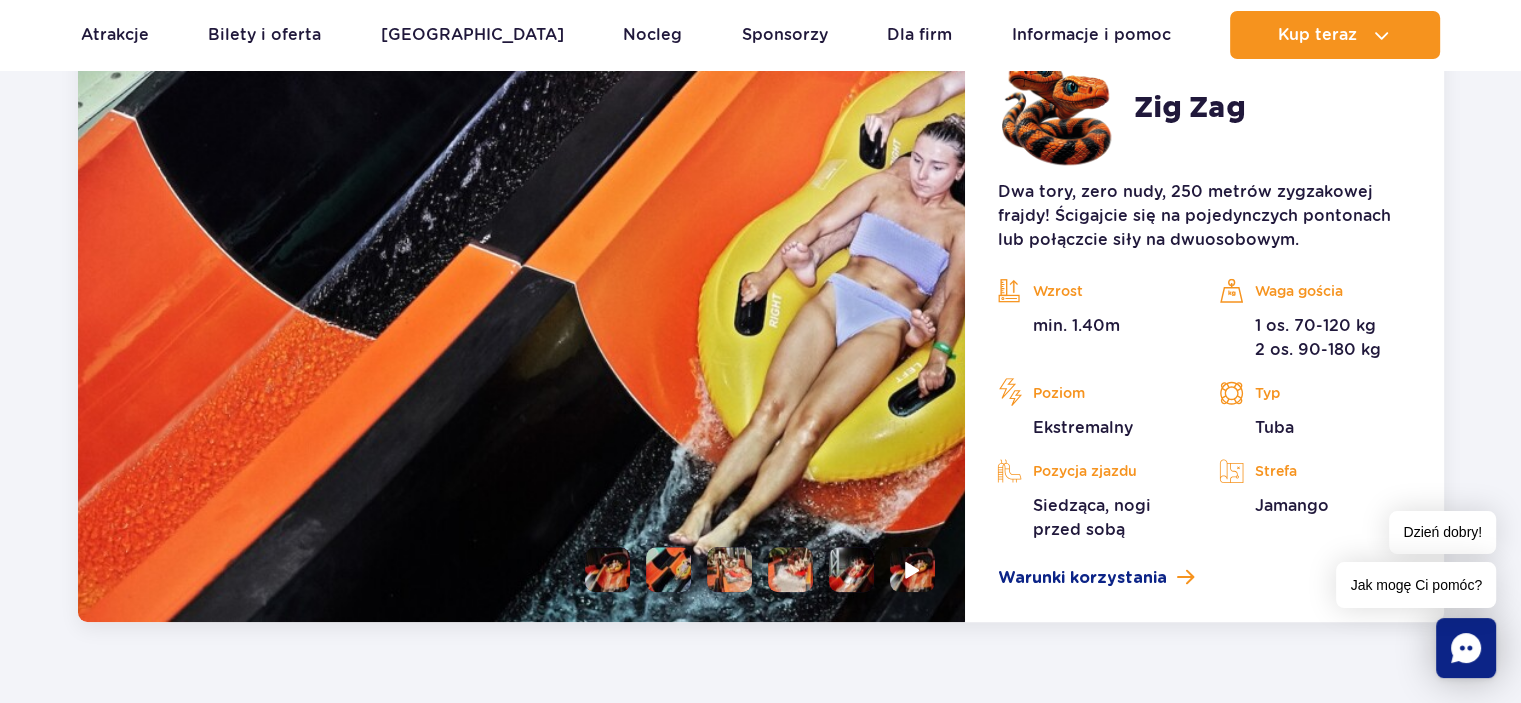 click at bounding box center [729, 569] 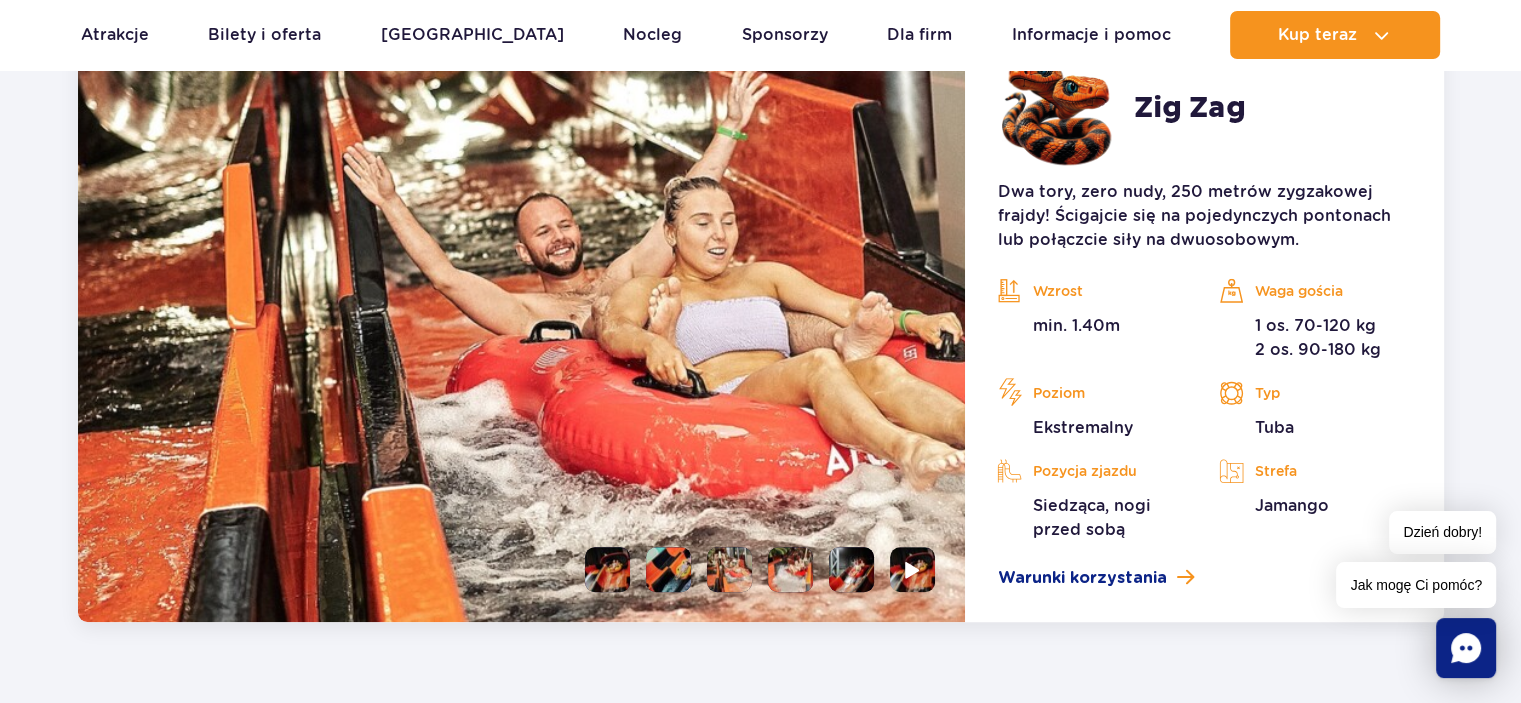 click at bounding box center [790, 569] 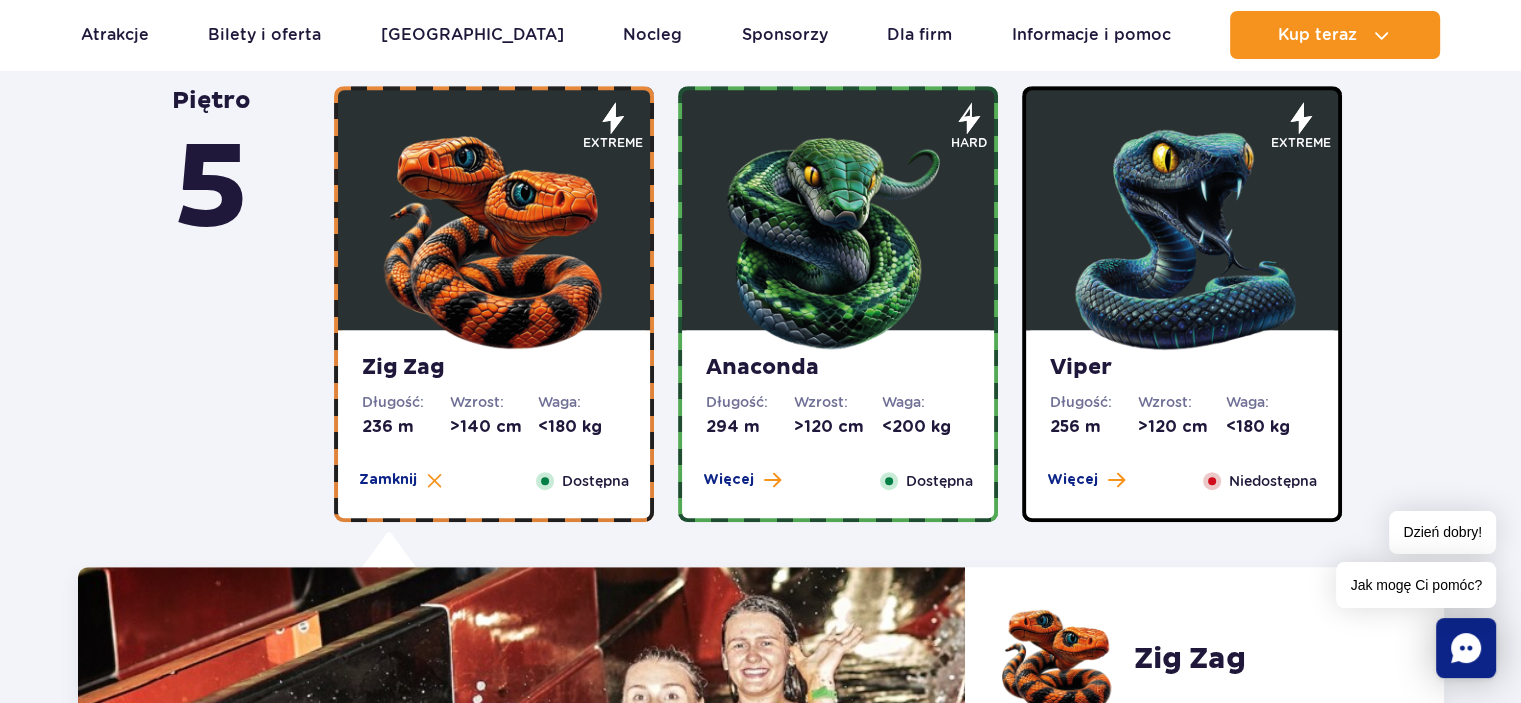 click at bounding box center (838, 235) 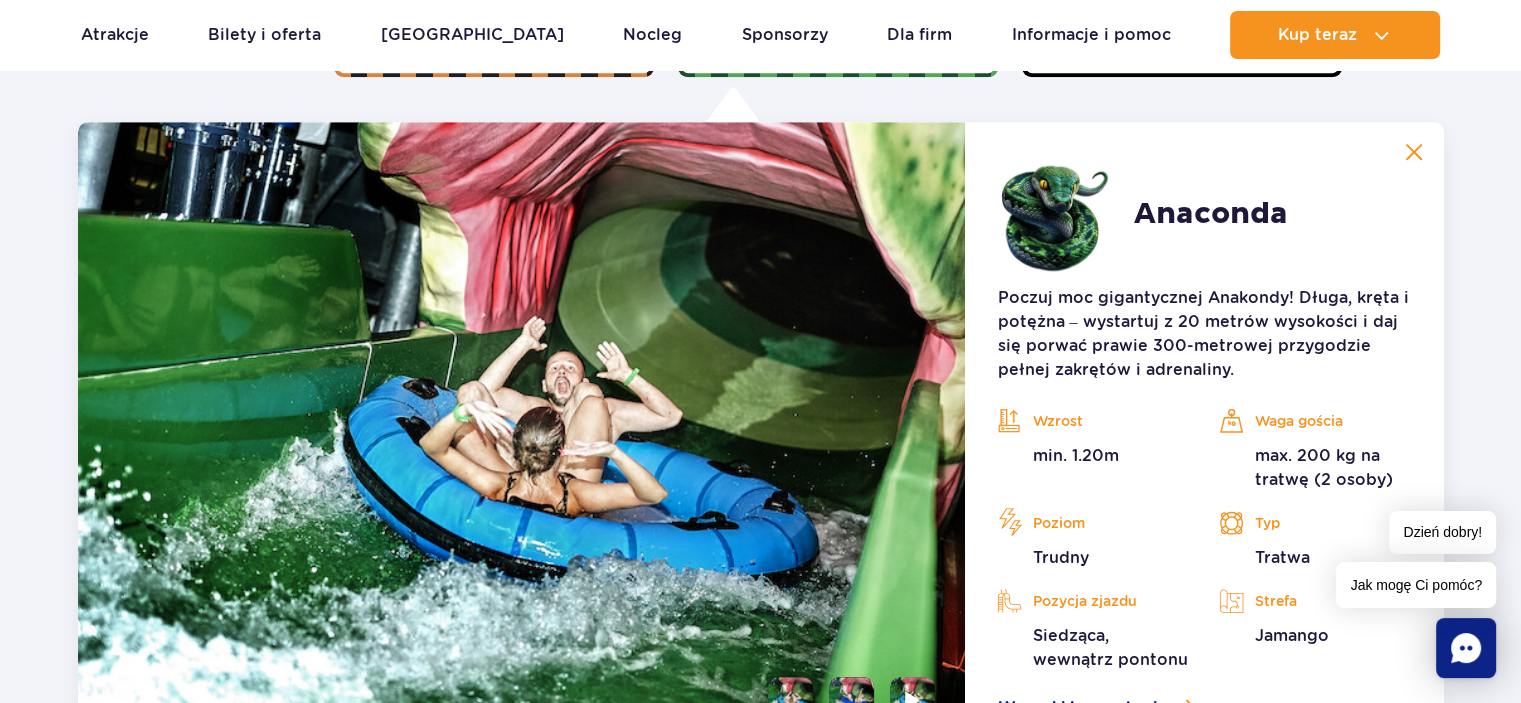 scroll, scrollTop: 1500, scrollLeft: 0, axis: vertical 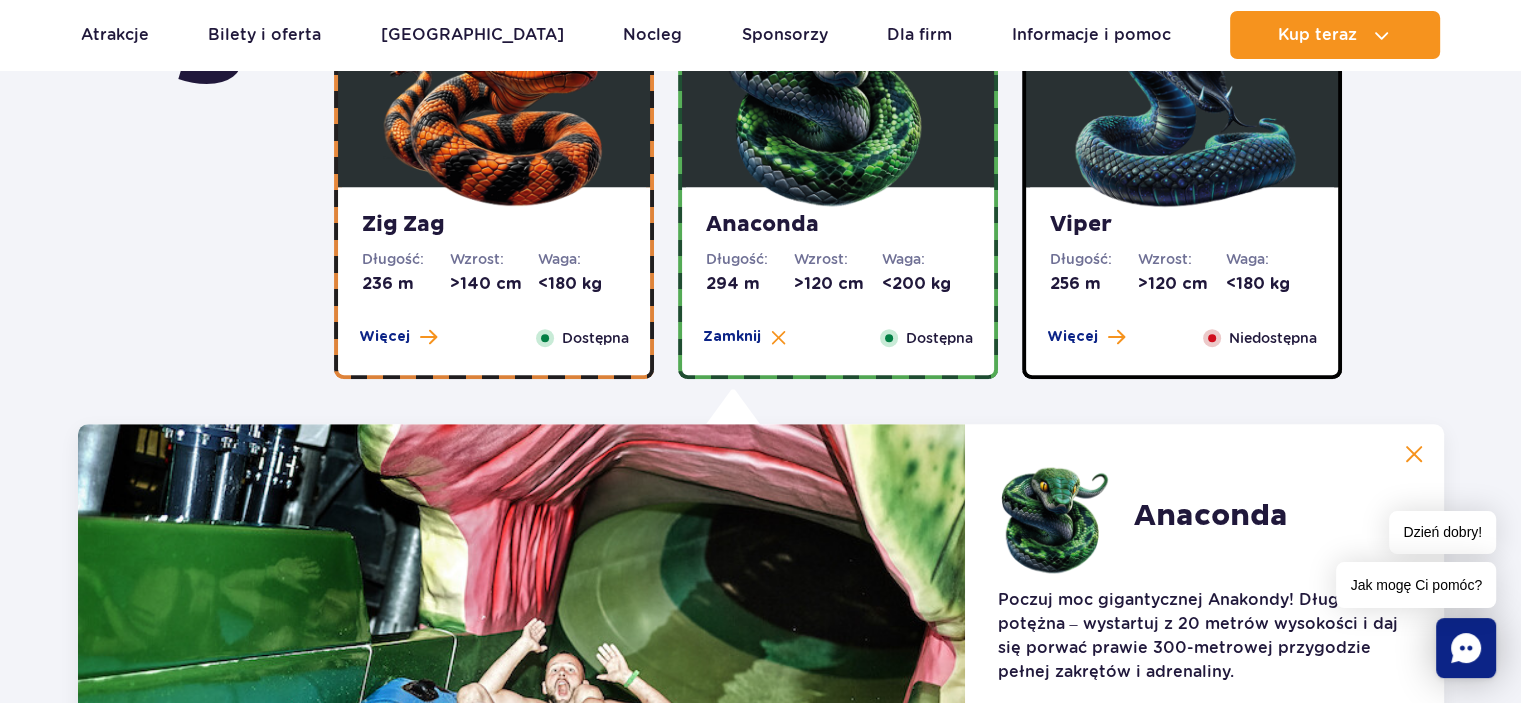 click at bounding box center [1182, 92] 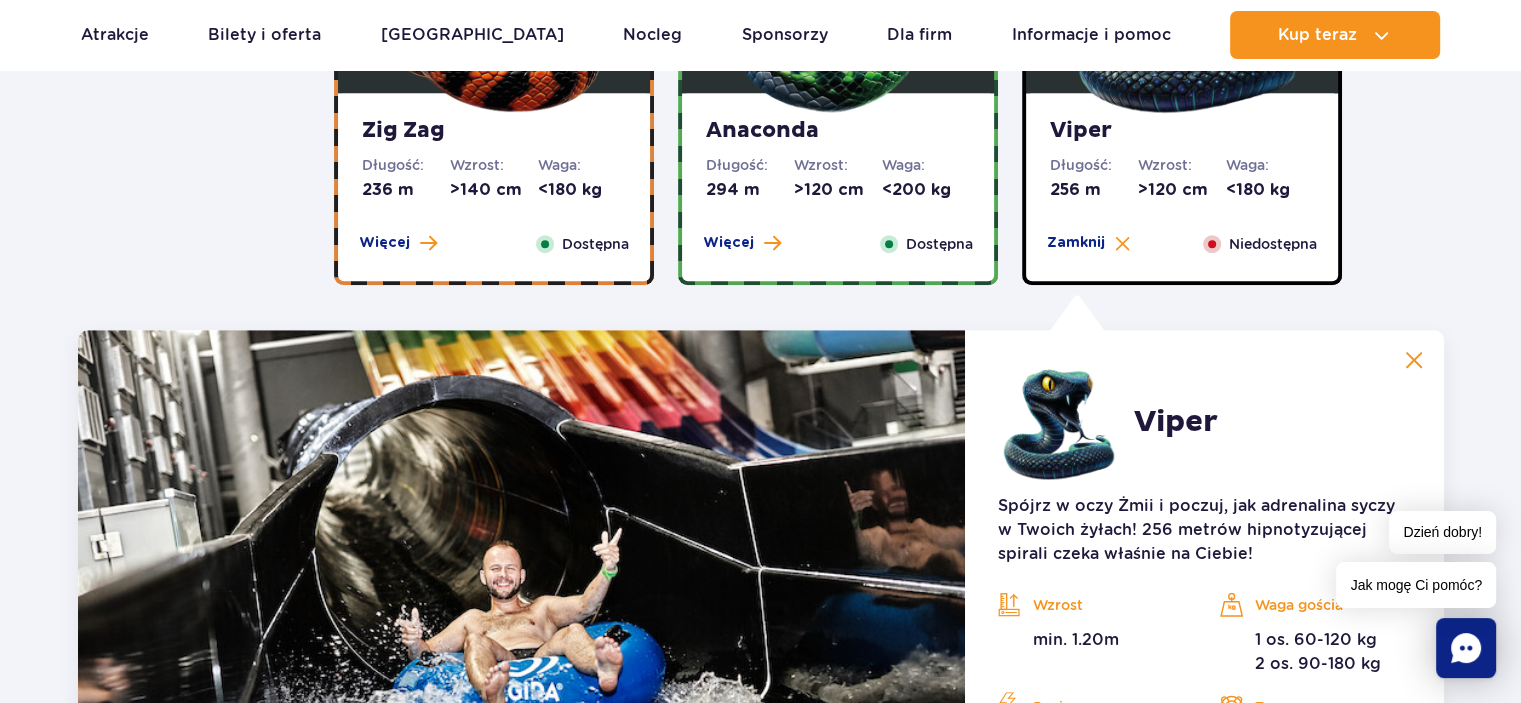 scroll, scrollTop: 1500, scrollLeft: 0, axis: vertical 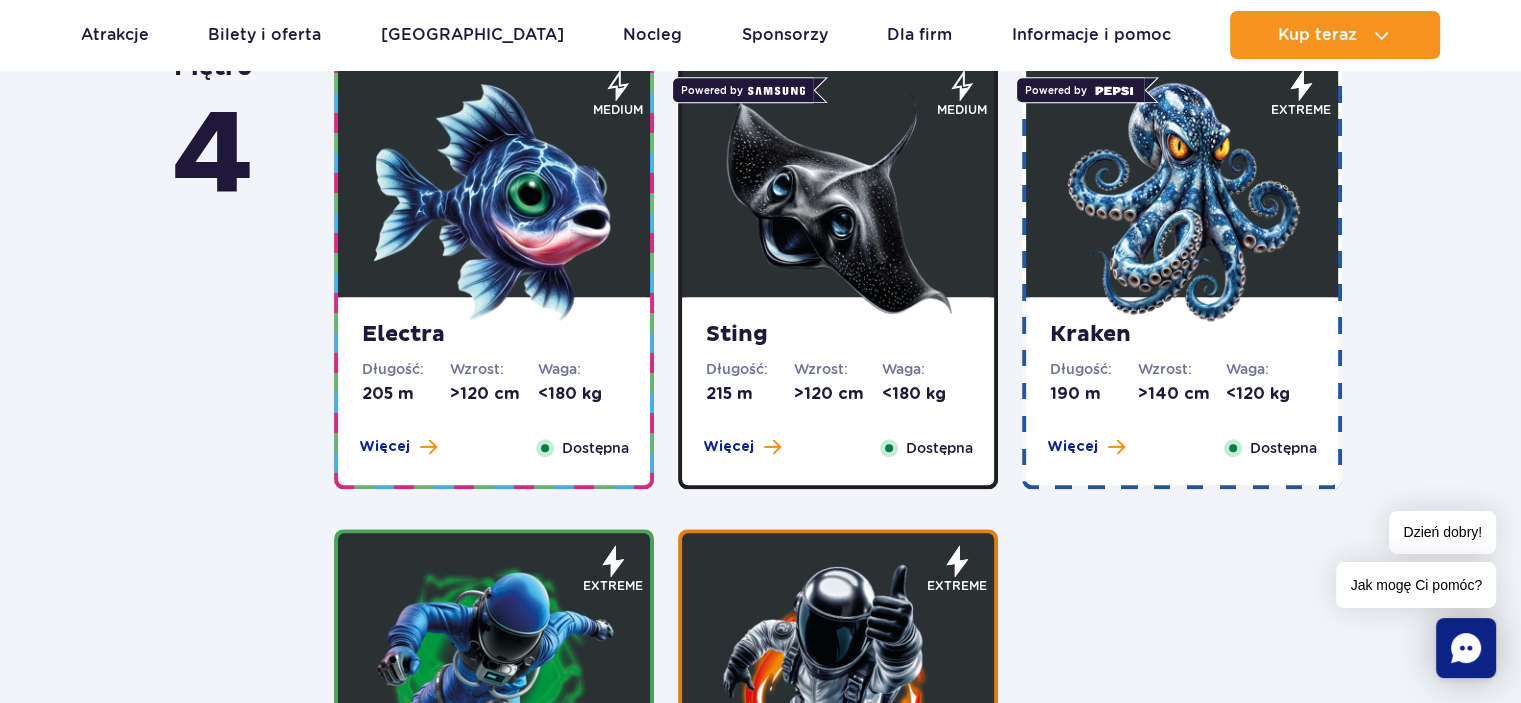 click on "Electra
Długość:
205 m
Wzrost:
>120 cm
Waga:
<180 kg
Więcej
Zamknij
Dostępna" at bounding box center [494, 391] 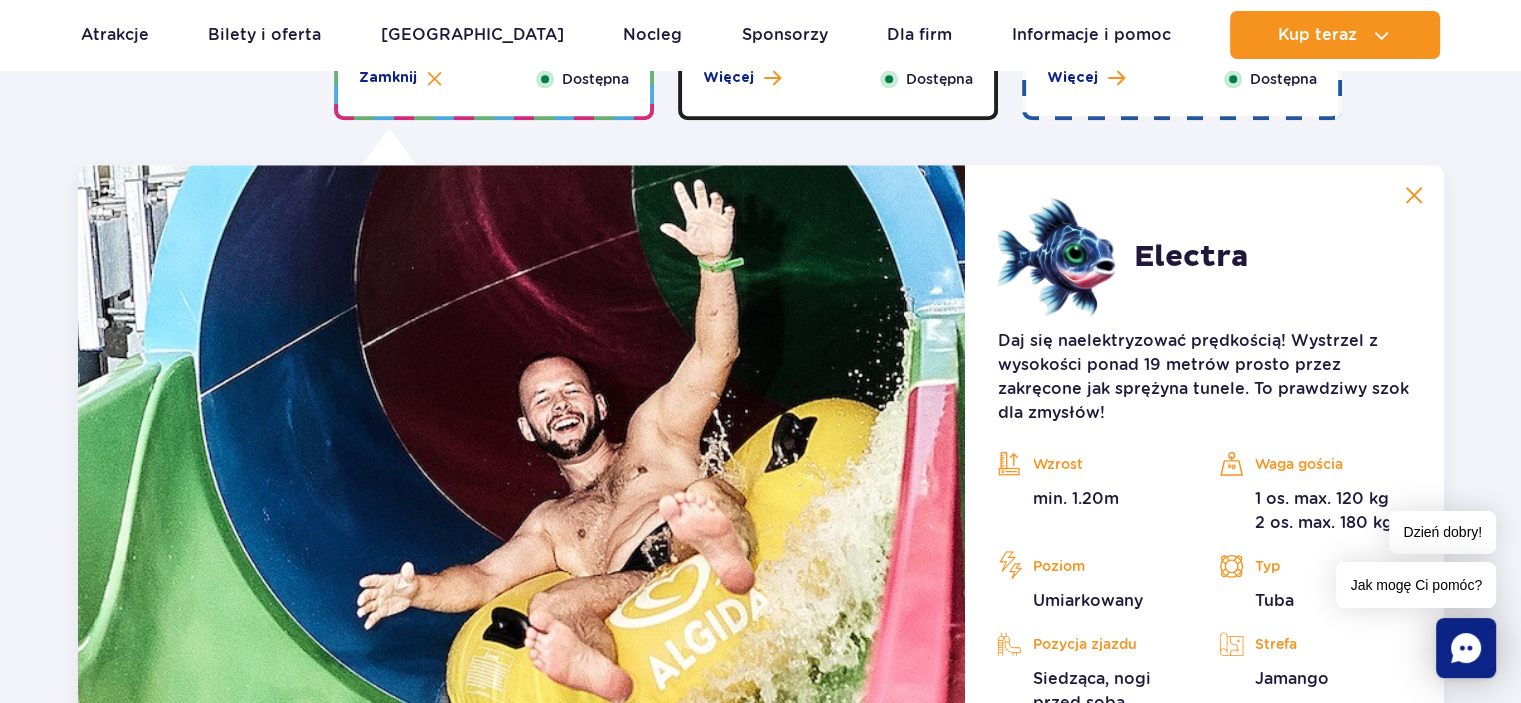 scroll, scrollTop: 2056, scrollLeft: 0, axis: vertical 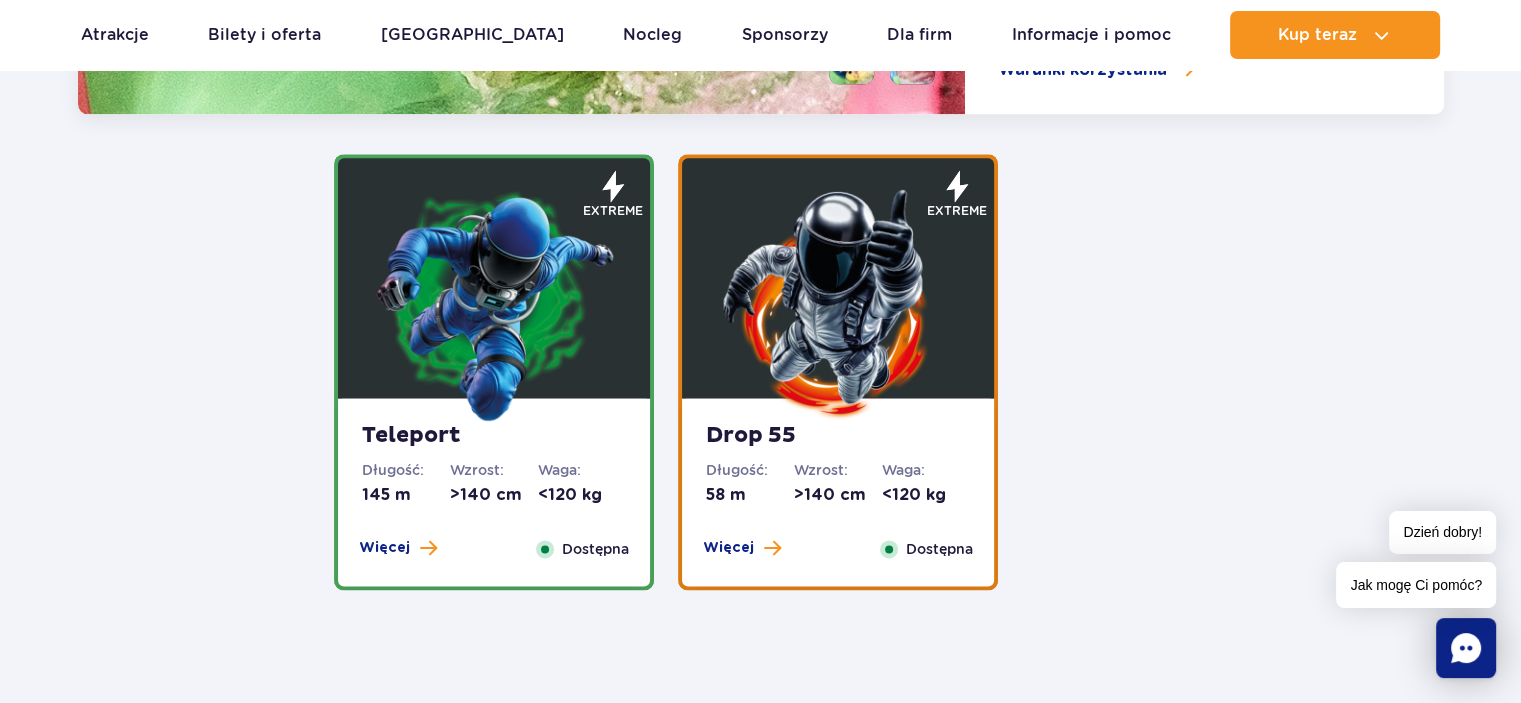 click at bounding box center (494, 303) 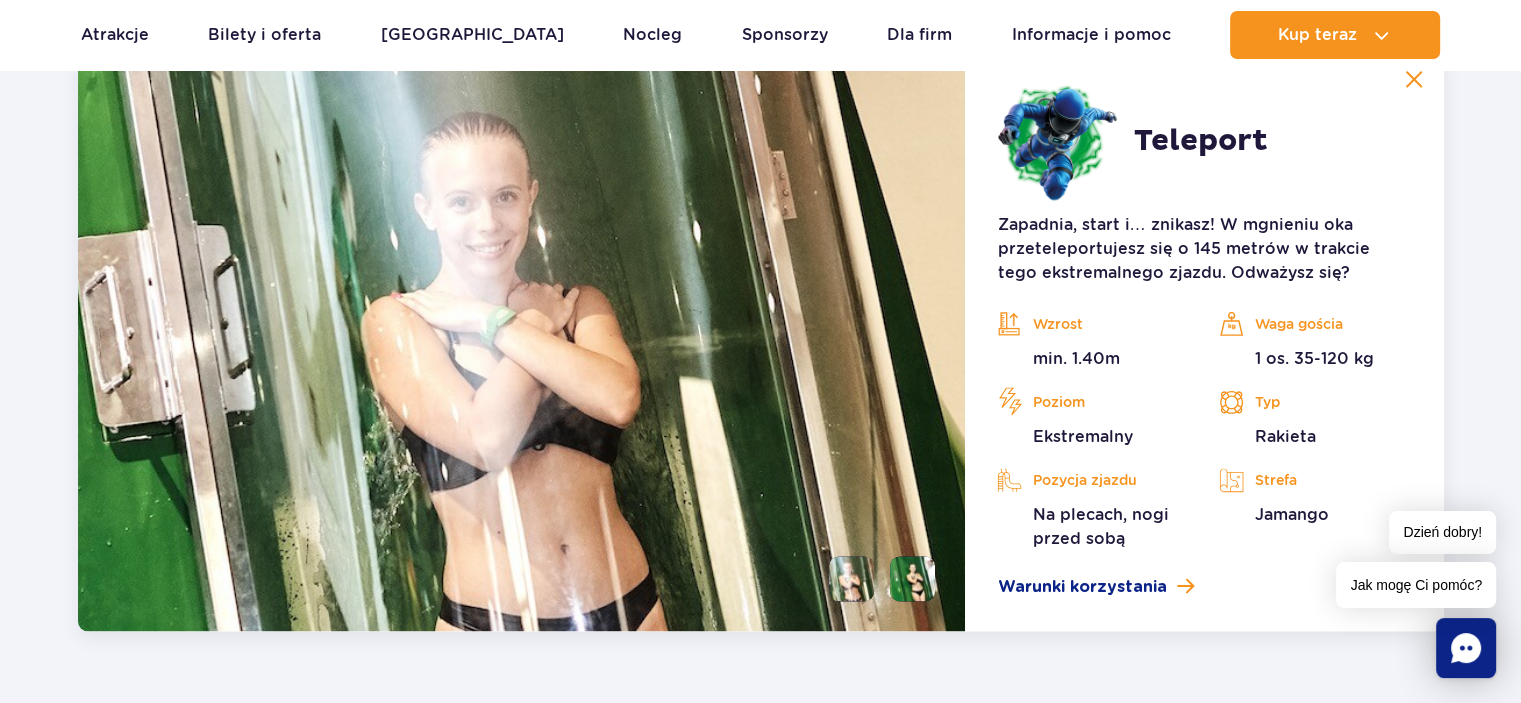 scroll, scrollTop: 2532, scrollLeft: 0, axis: vertical 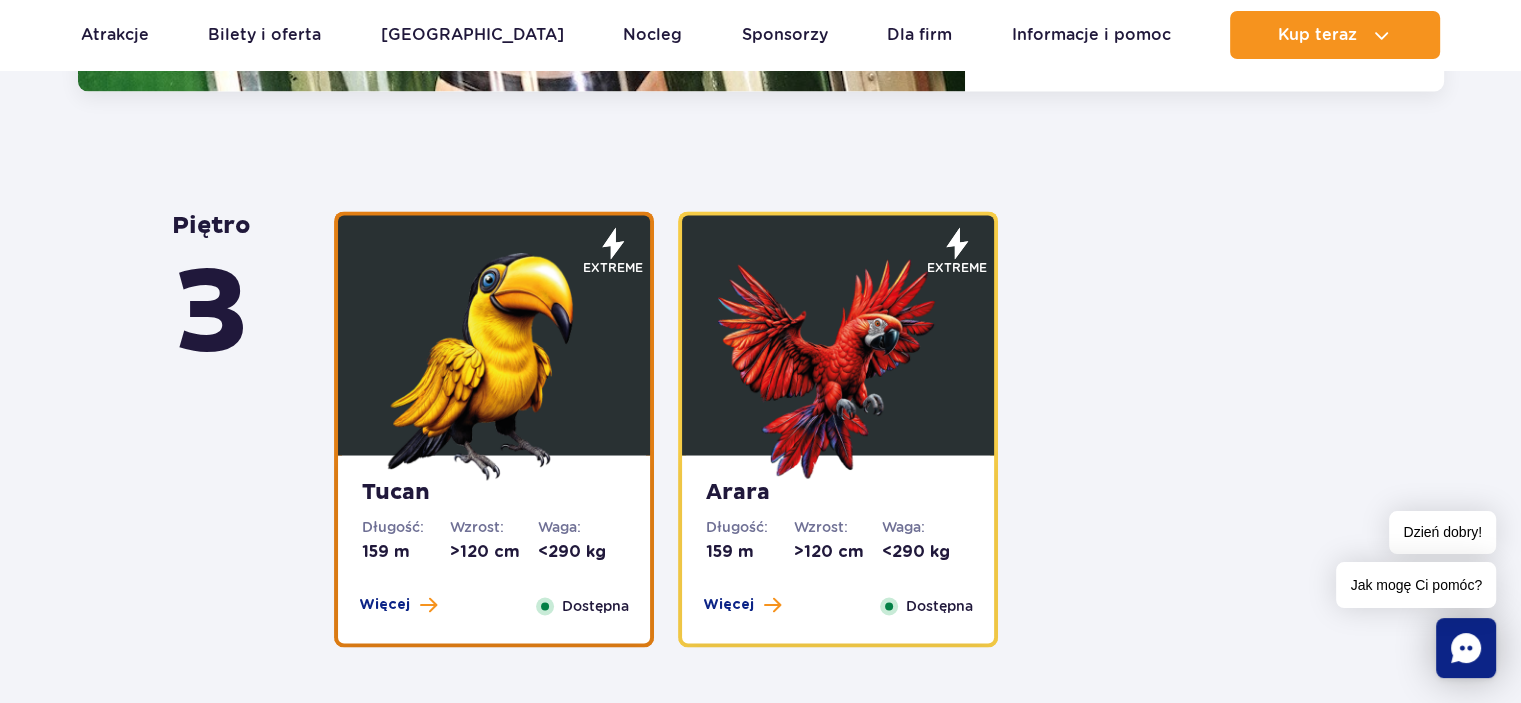 click at bounding box center (494, 360) 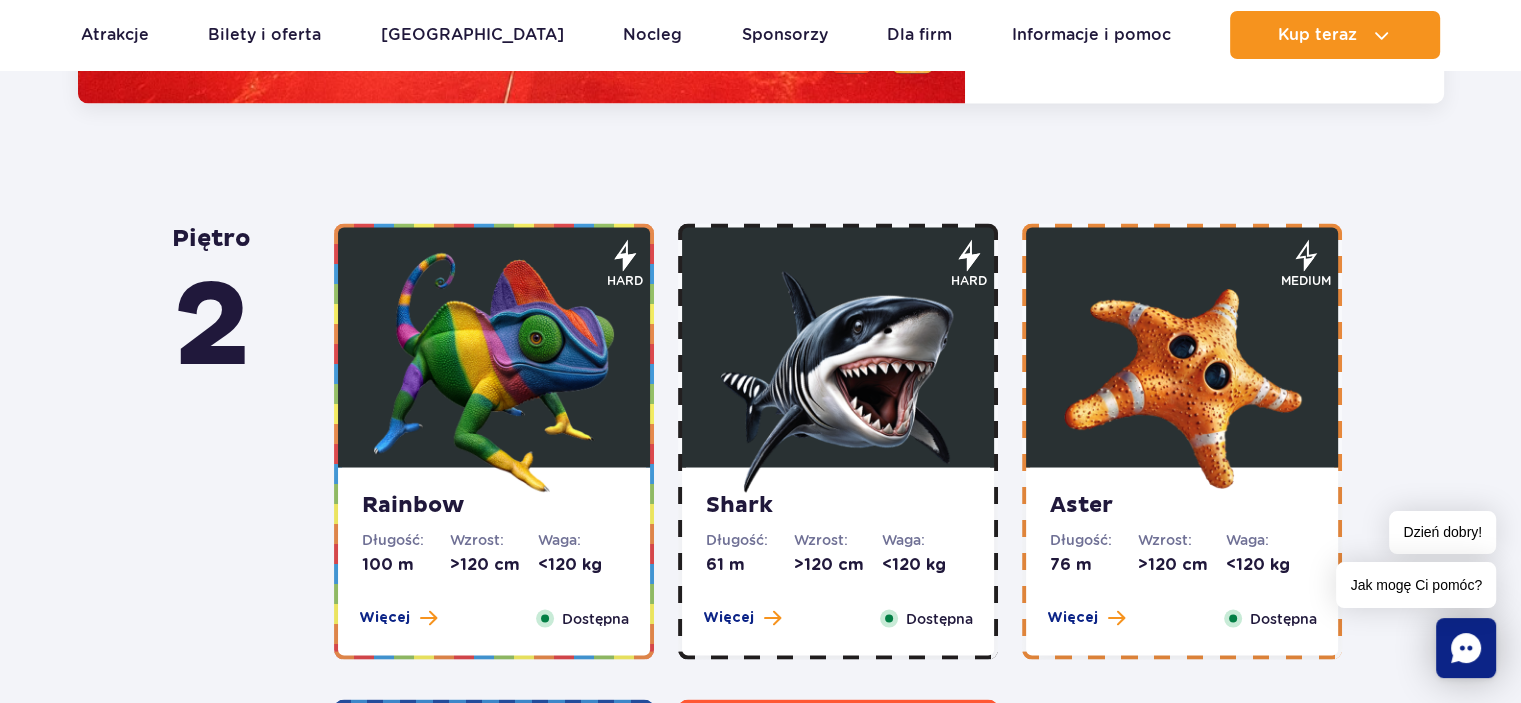 scroll, scrollTop: 3836, scrollLeft: 0, axis: vertical 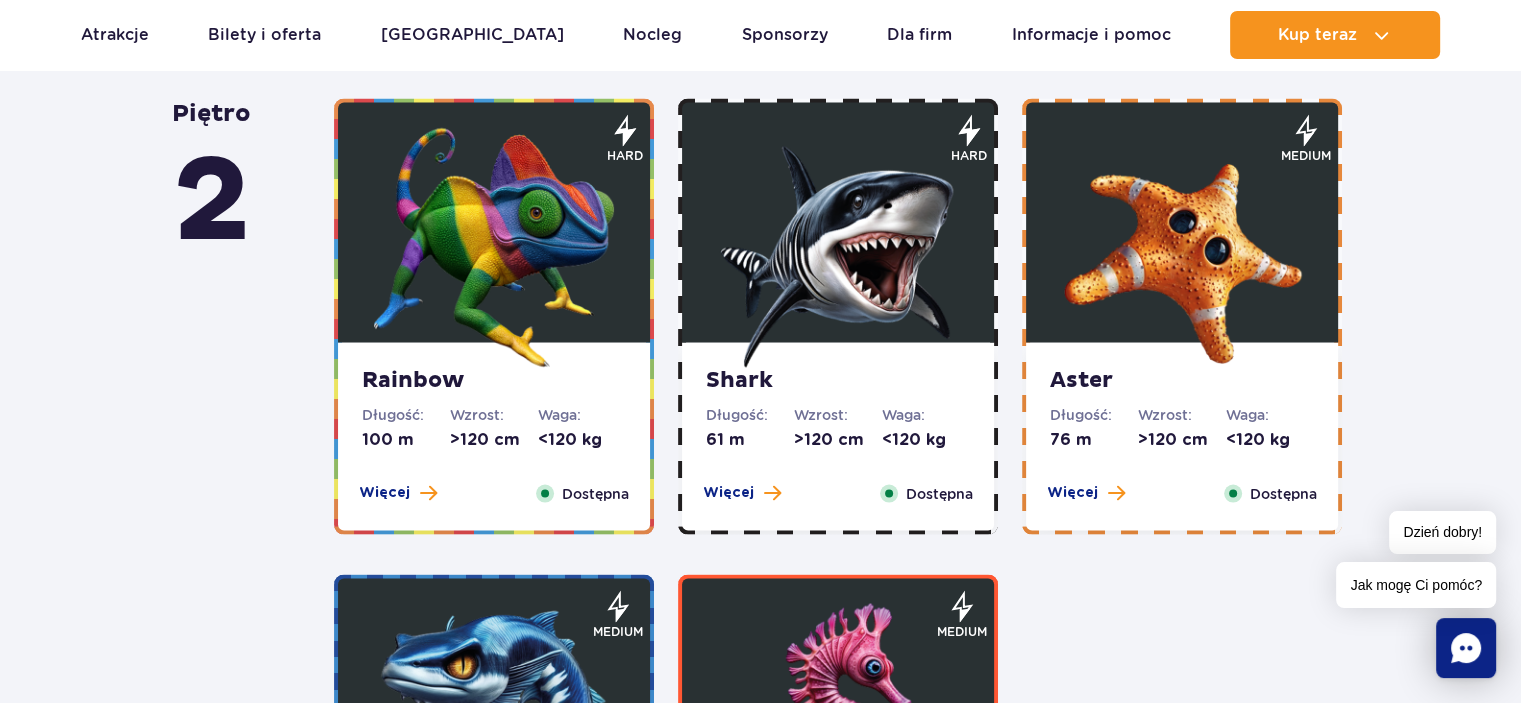 click on ">120 cm" at bounding box center (838, 440) 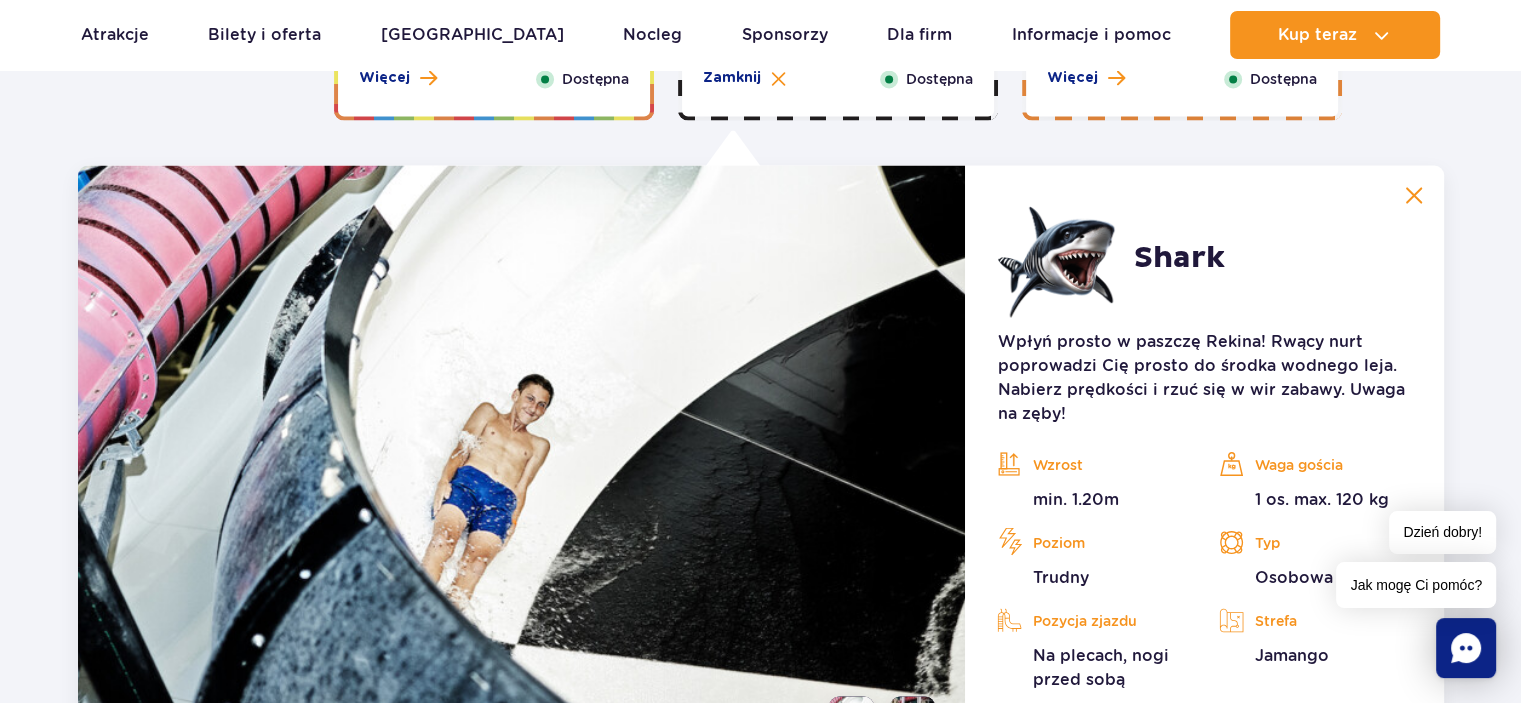 scroll, scrollTop: 3644, scrollLeft: 0, axis: vertical 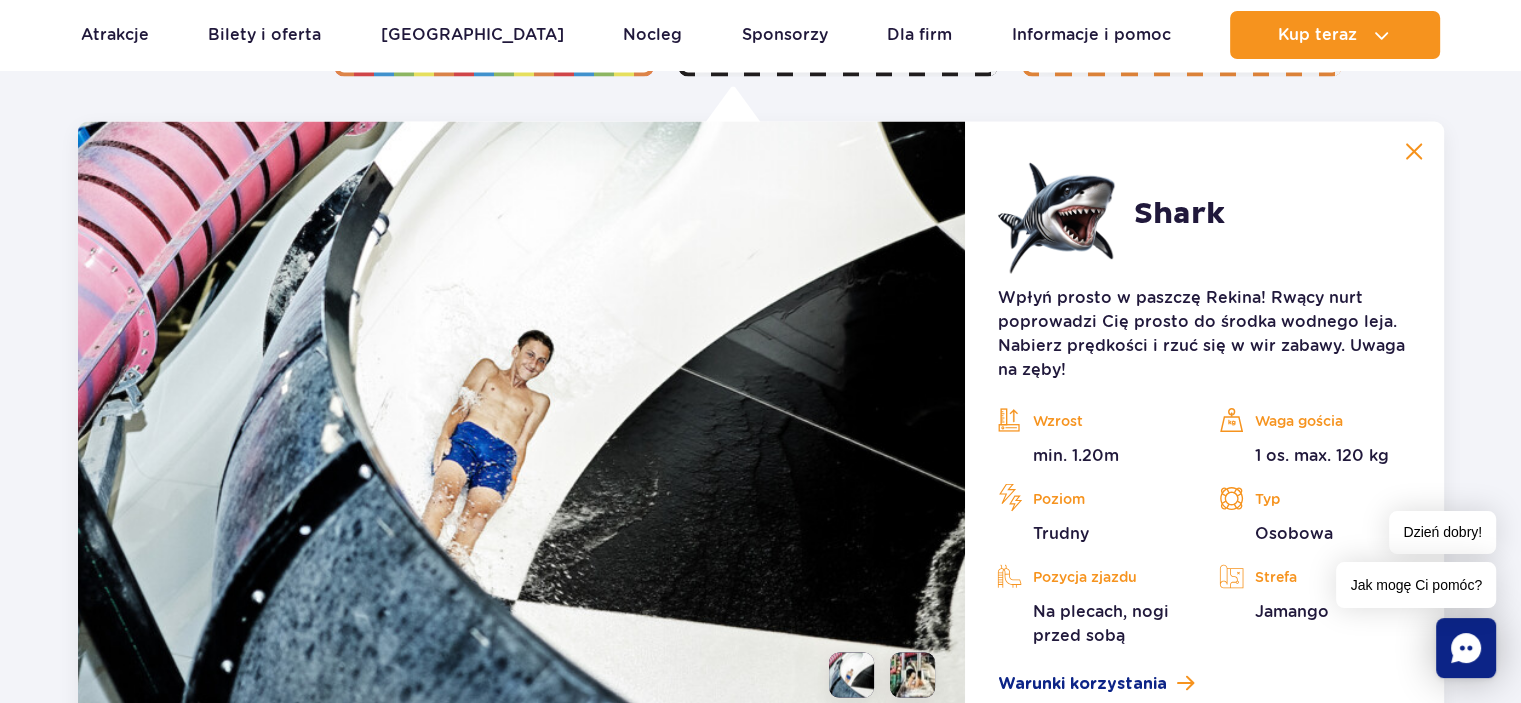 click at bounding box center (522, 424) 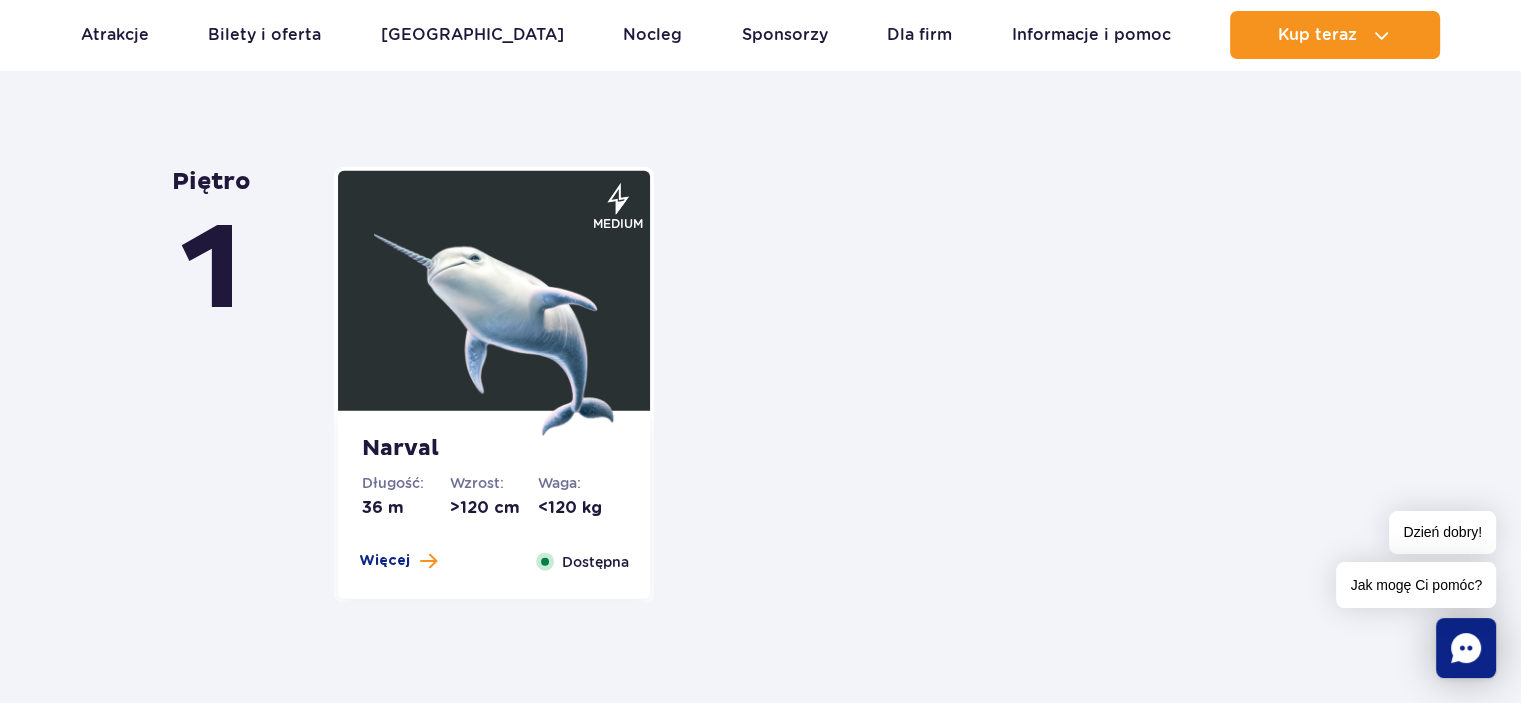 scroll, scrollTop: 4833, scrollLeft: 0, axis: vertical 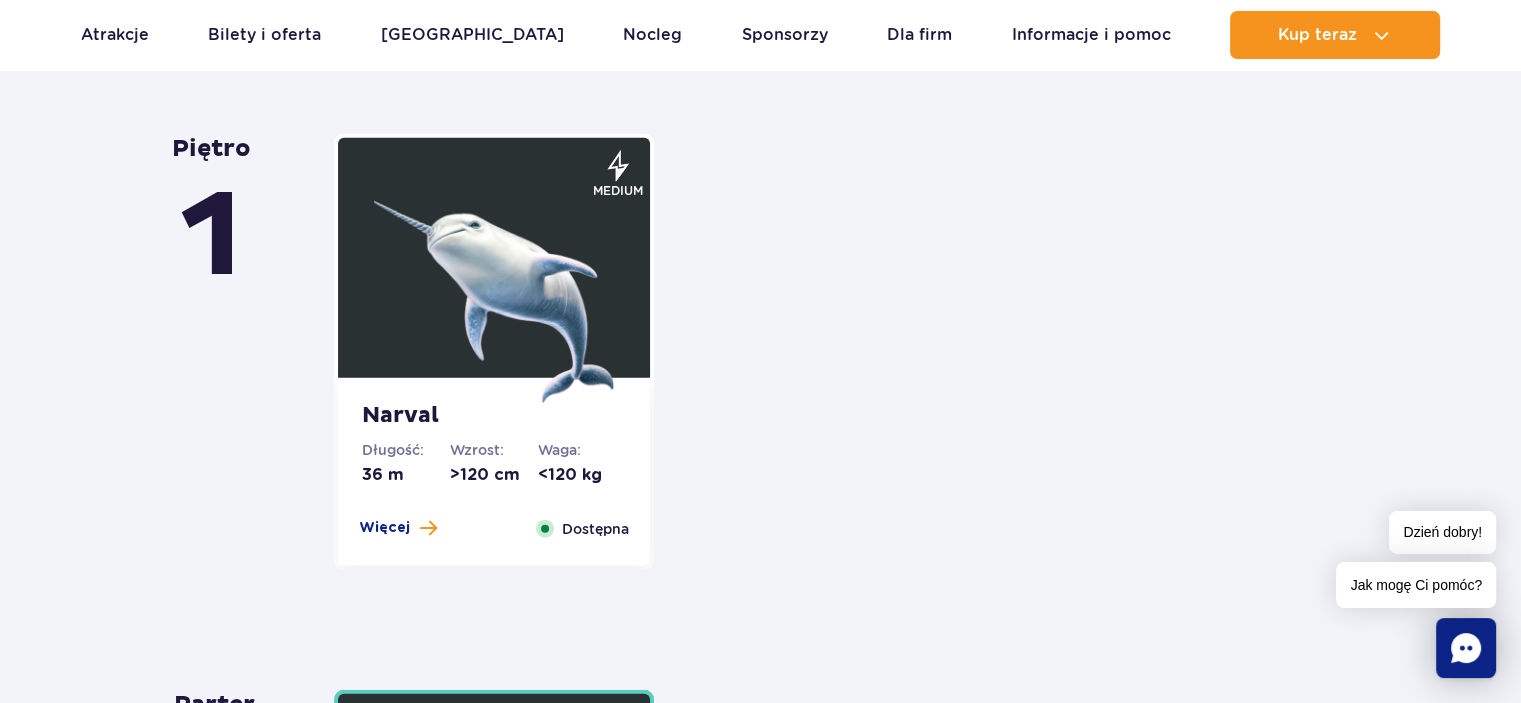 click at bounding box center [494, 283] 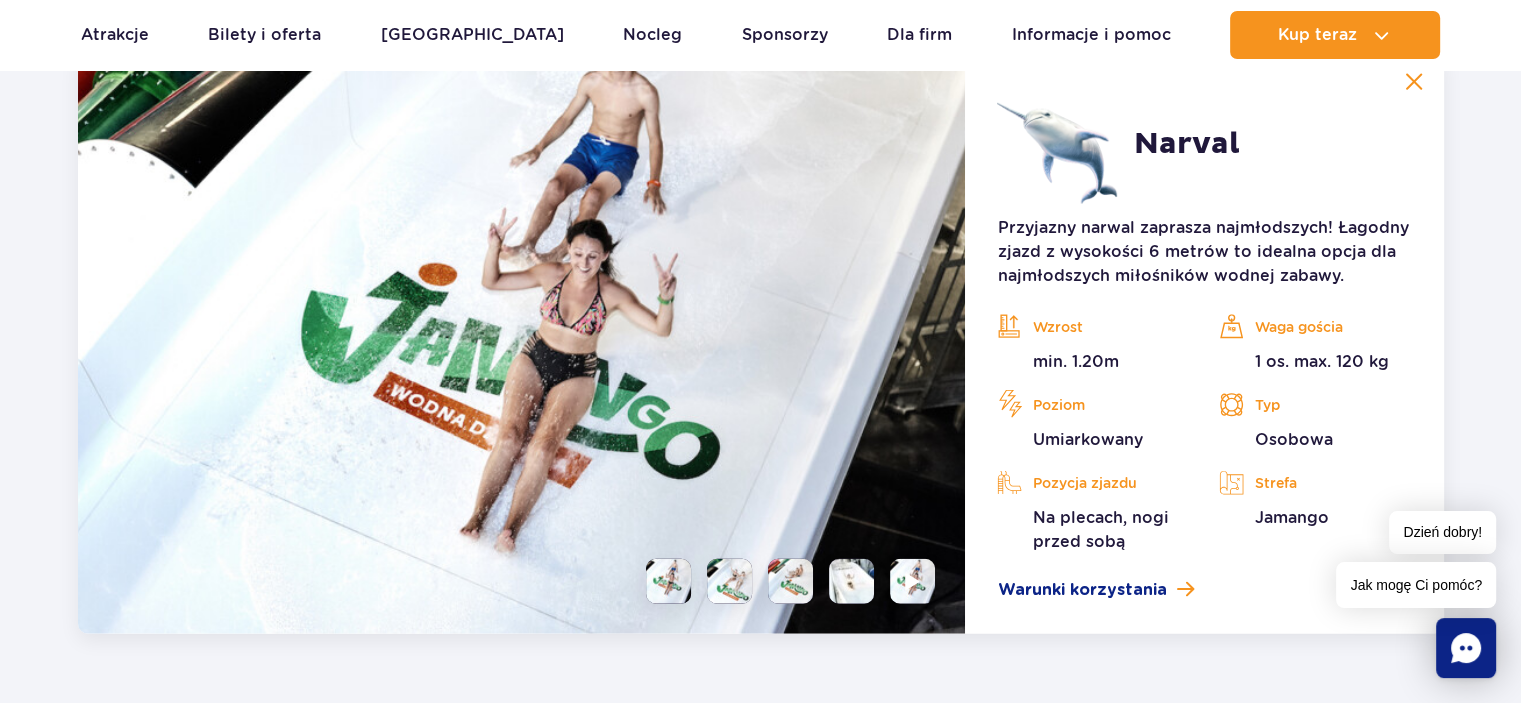 scroll, scrollTop: 4676, scrollLeft: 0, axis: vertical 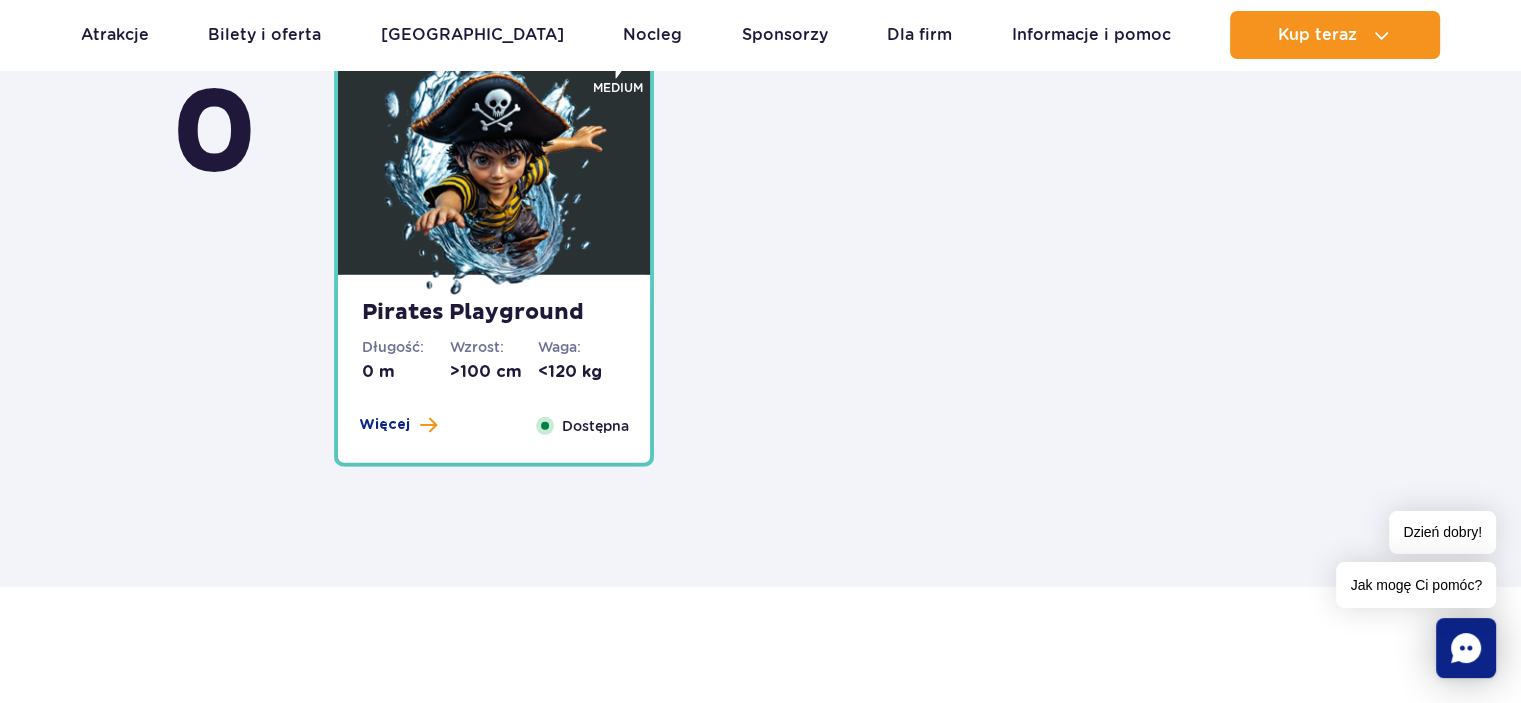 click at bounding box center (494, 180) 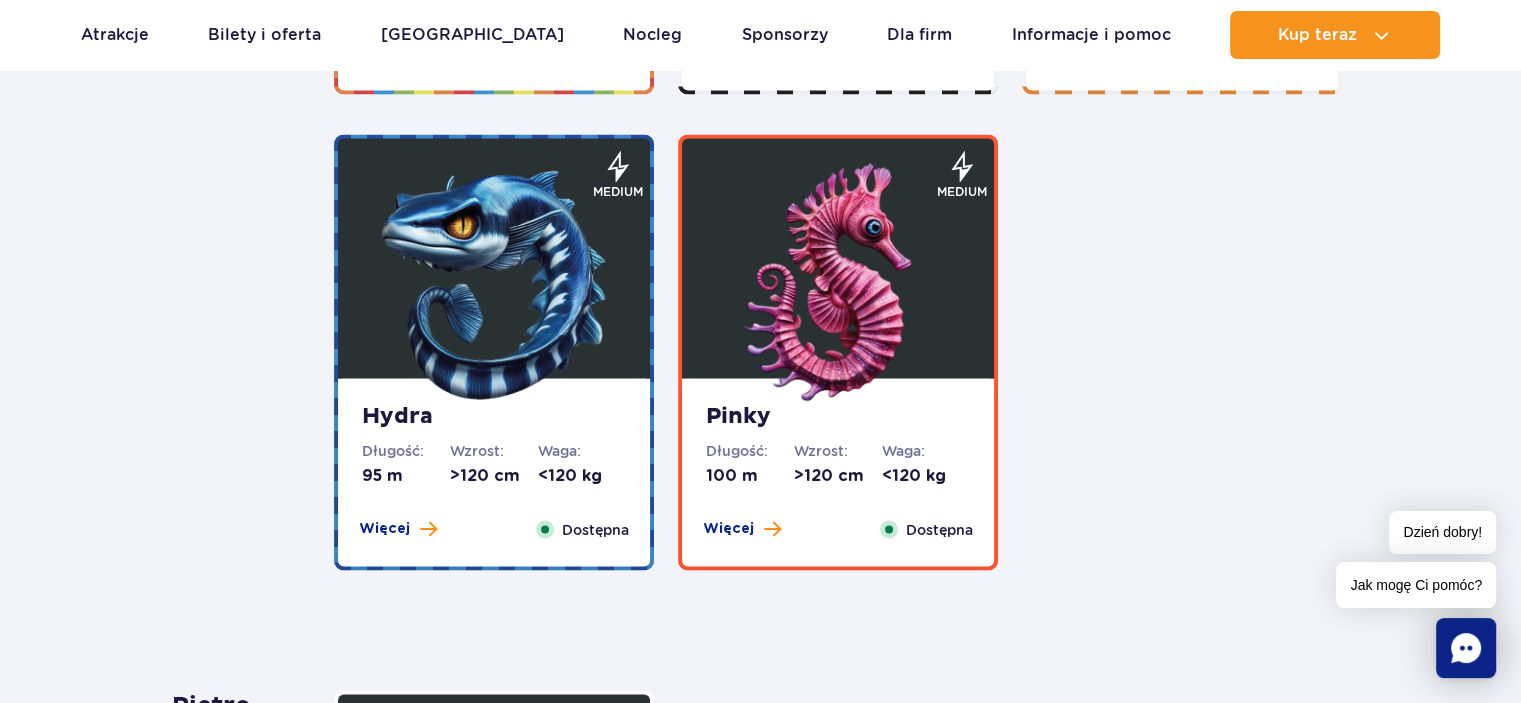 scroll, scrollTop: 3558, scrollLeft: 0, axis: vertical 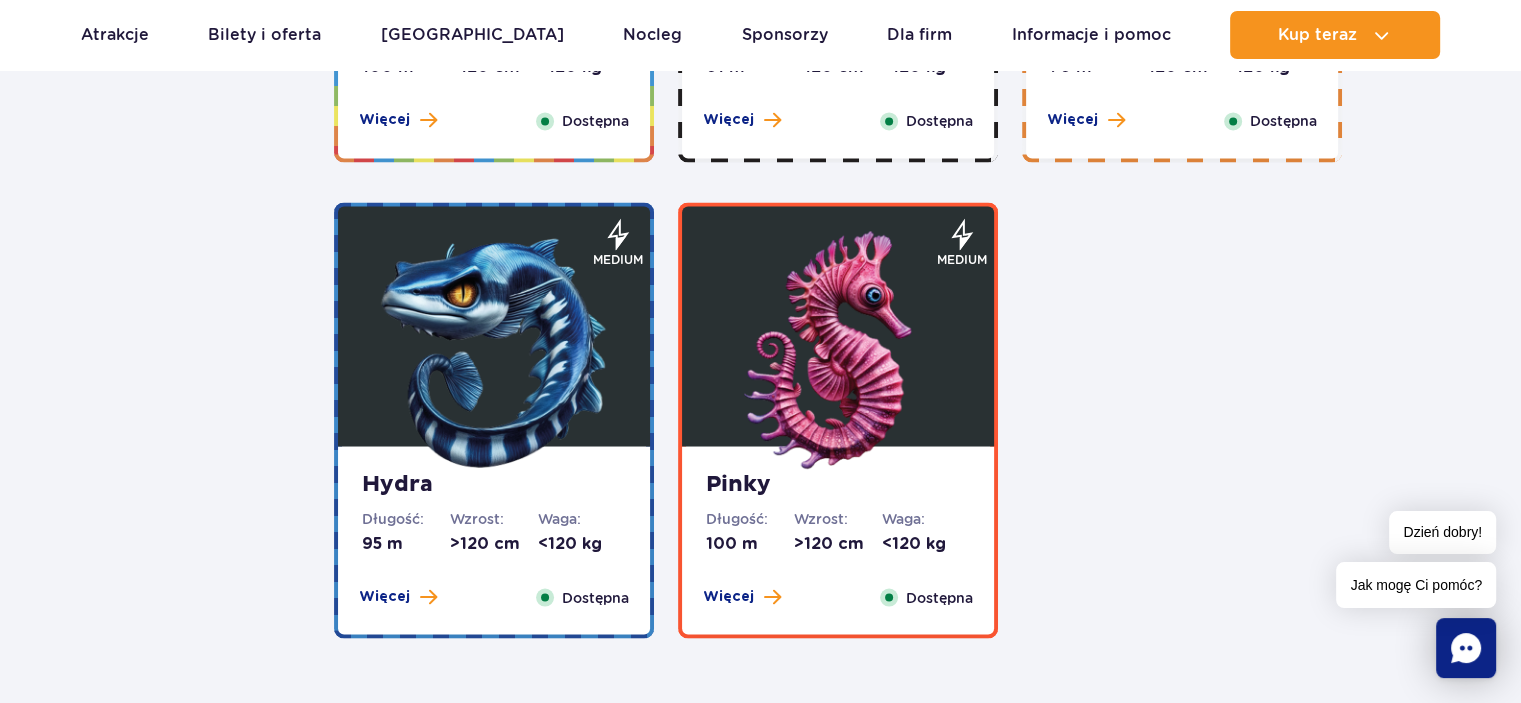 click at bounding box center (838, 351) 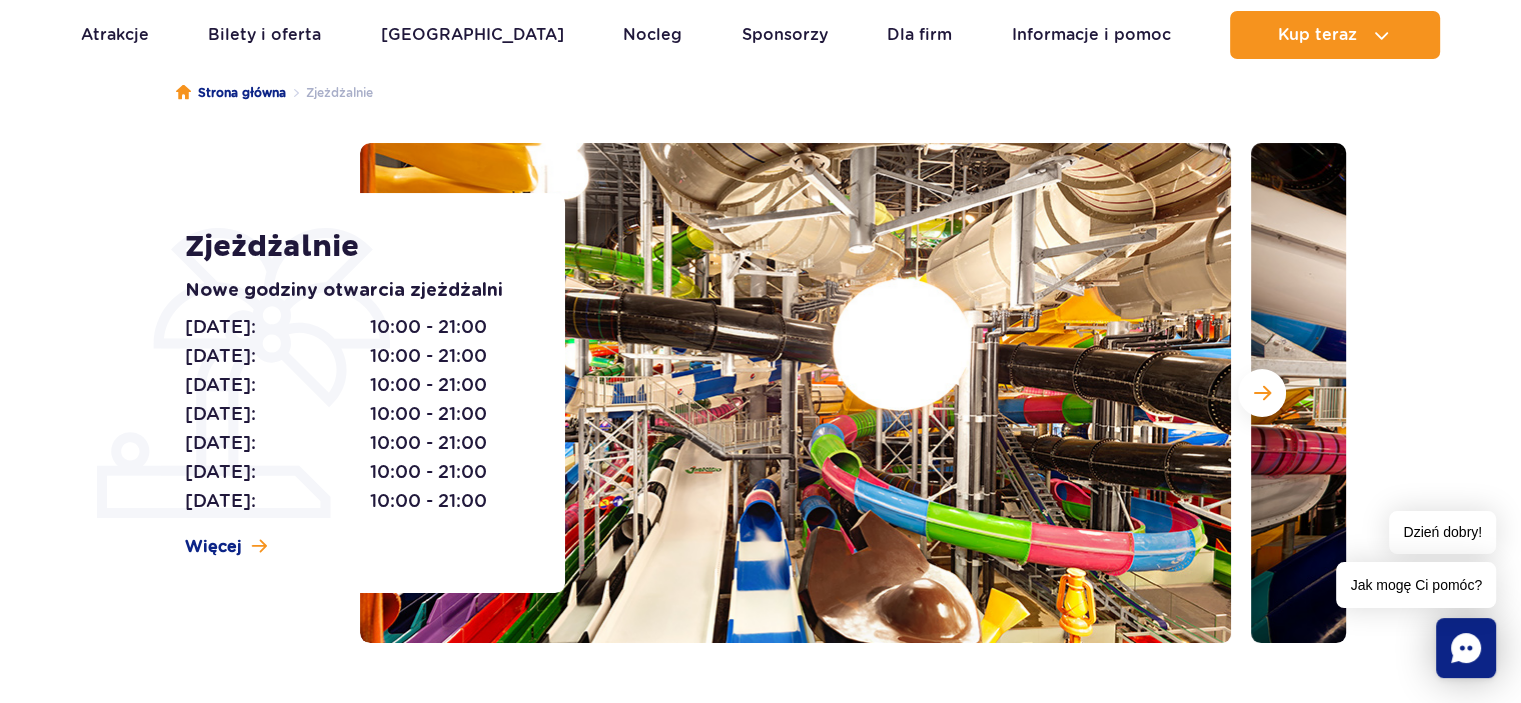 scroll, scrollTop: 192, scrollLeft: 0, axis: vertical 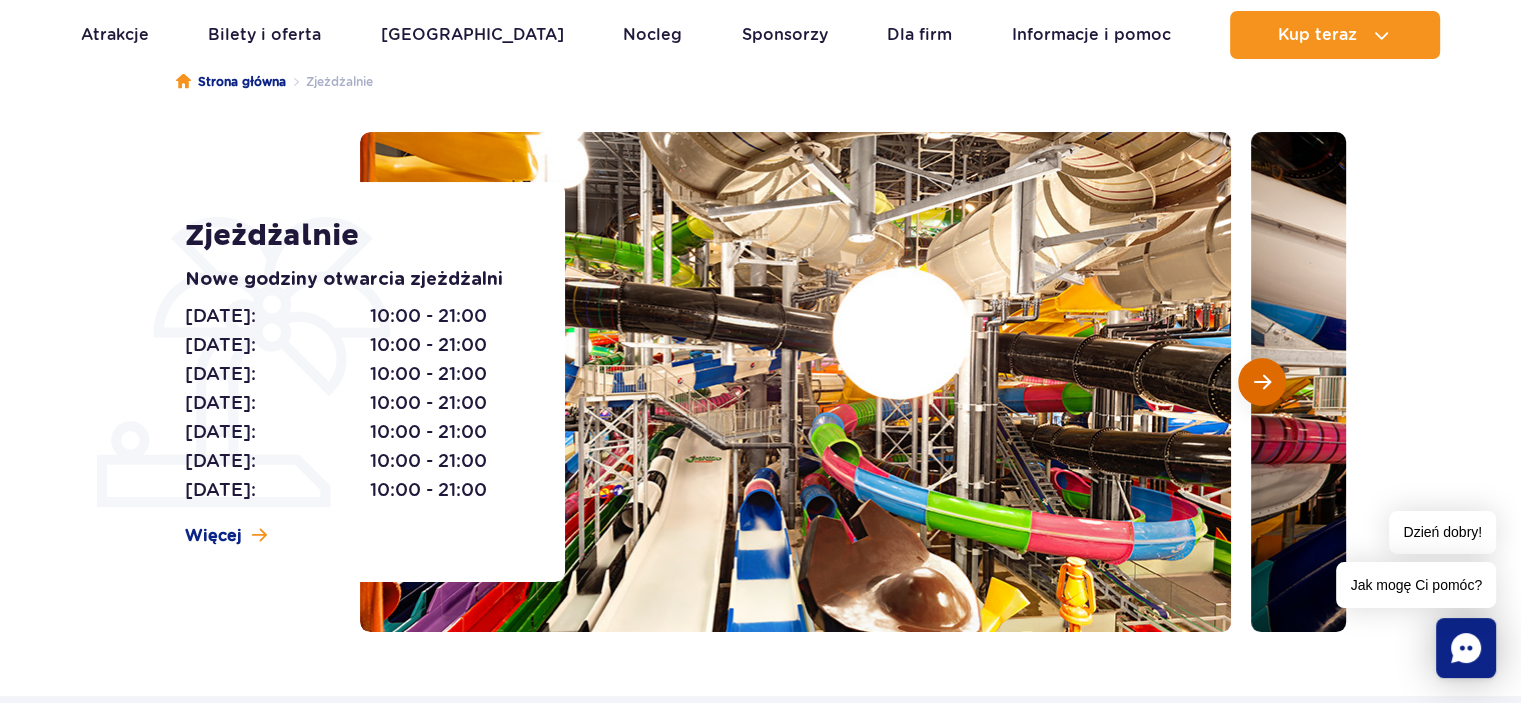 click at bounding box center (1262, 382) 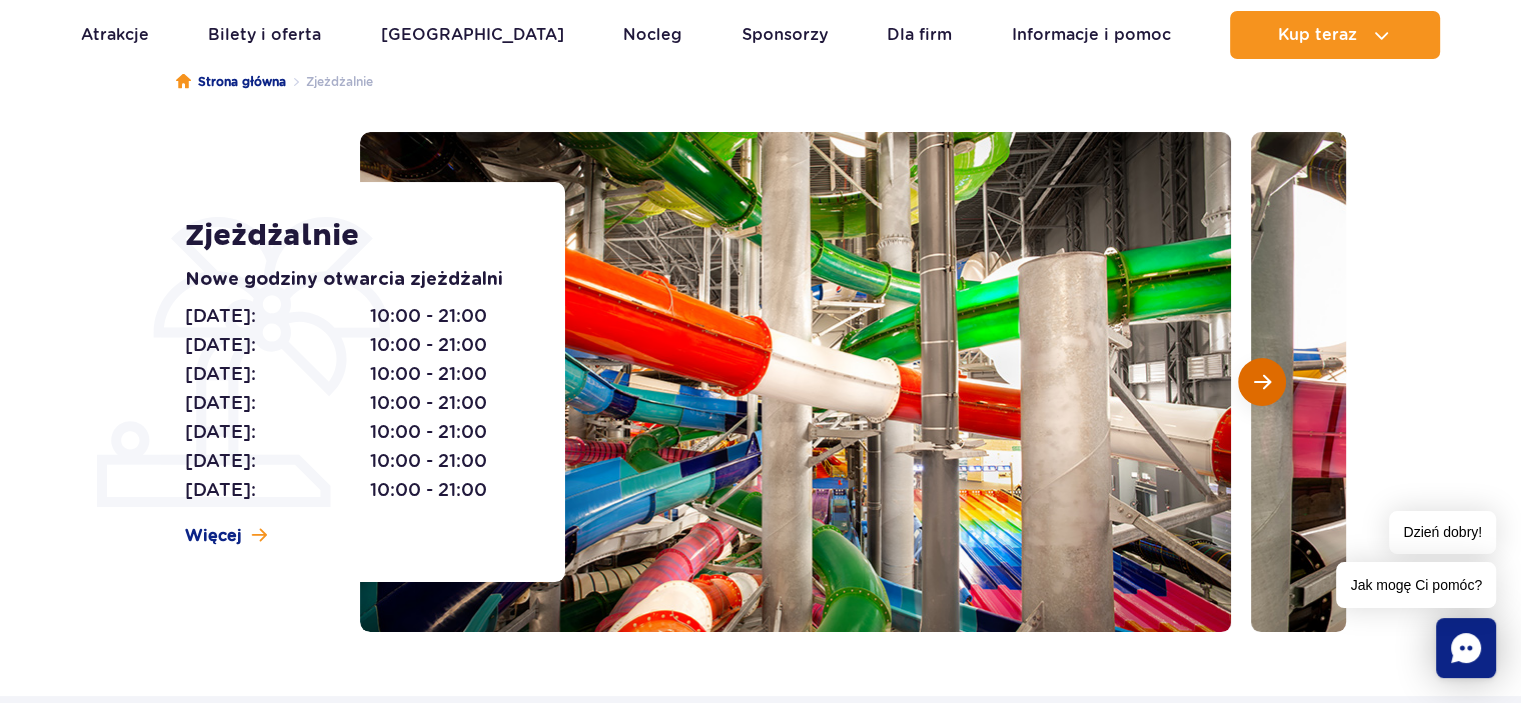 click at bounding box center [1262, 382] 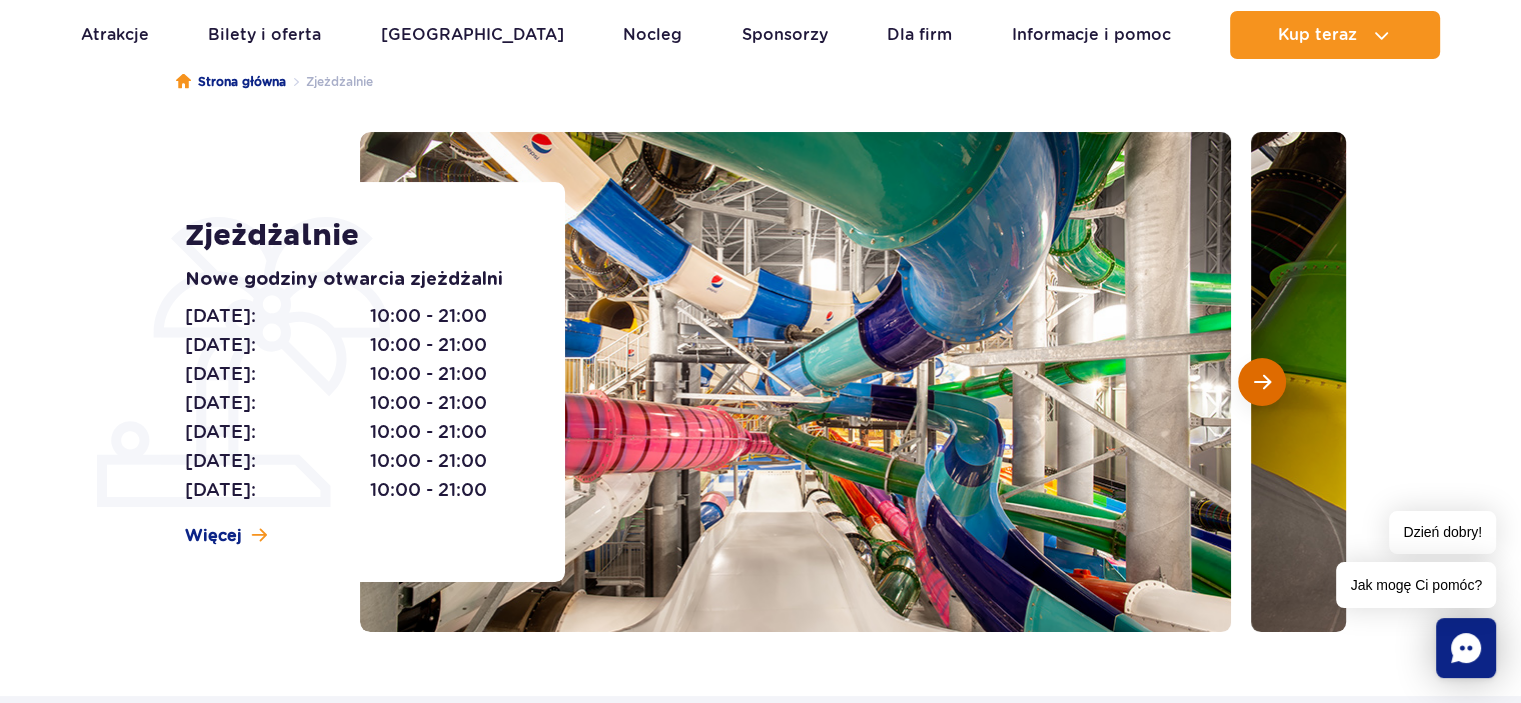 click at bounding box center [1262, 382] 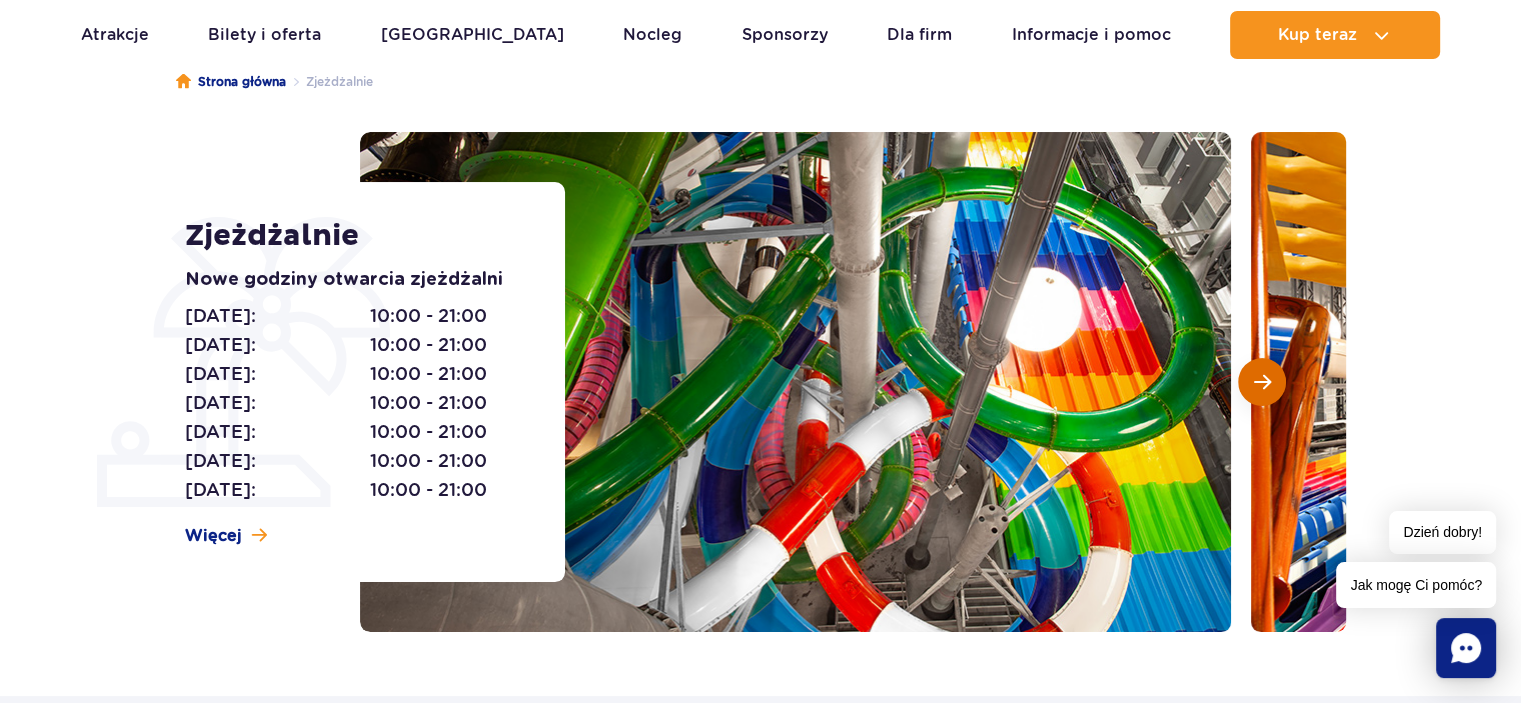 click at bounding box center (1262, 382) 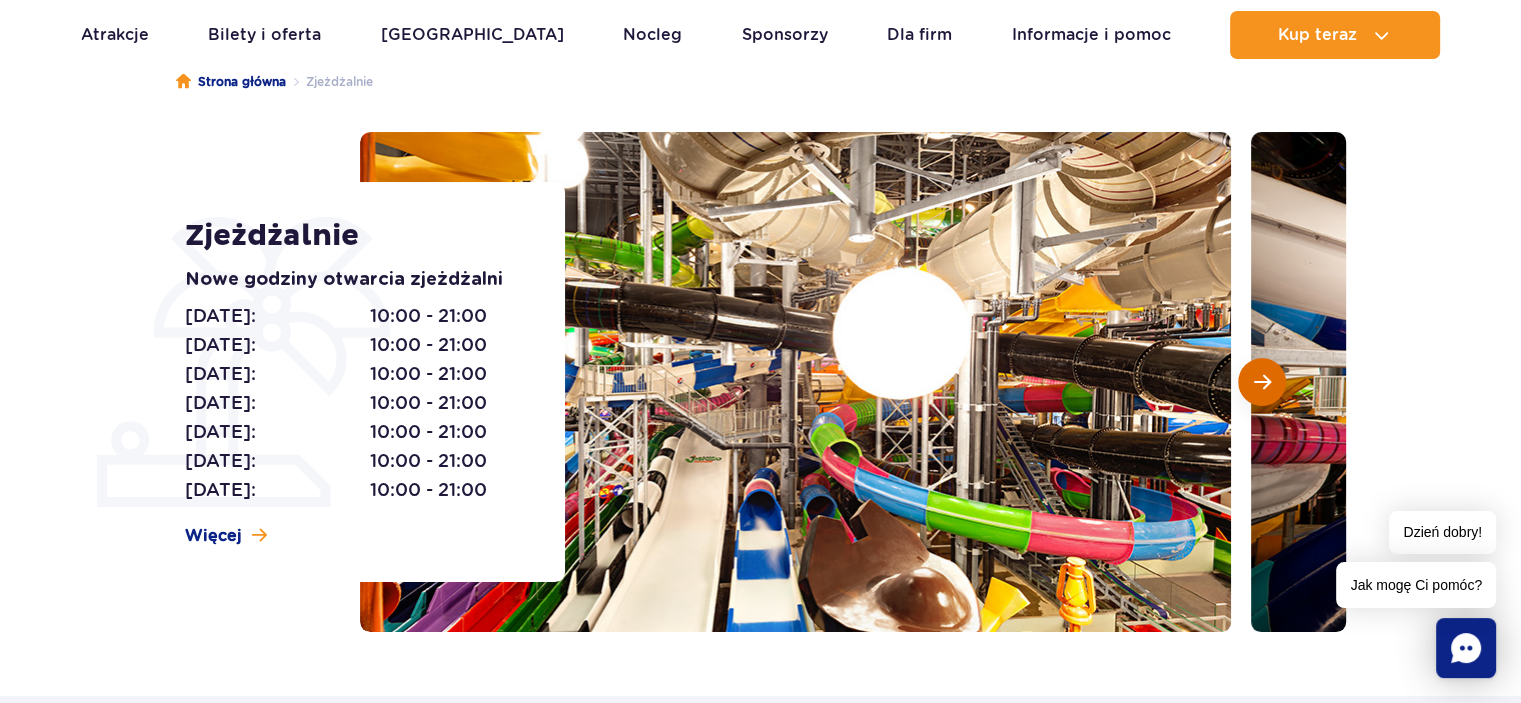 click at bounding box center (1262, 382) 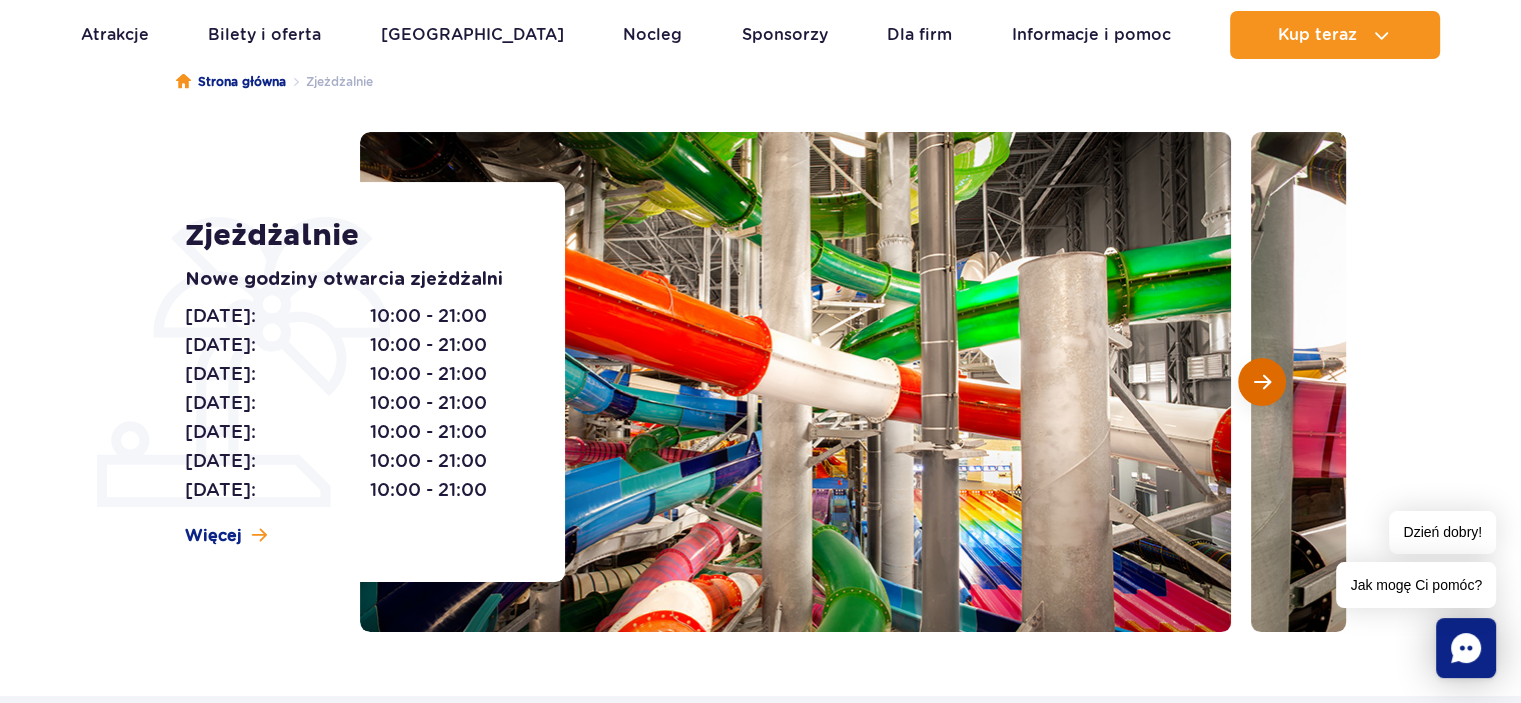 click at bounding box center [1262, 382] 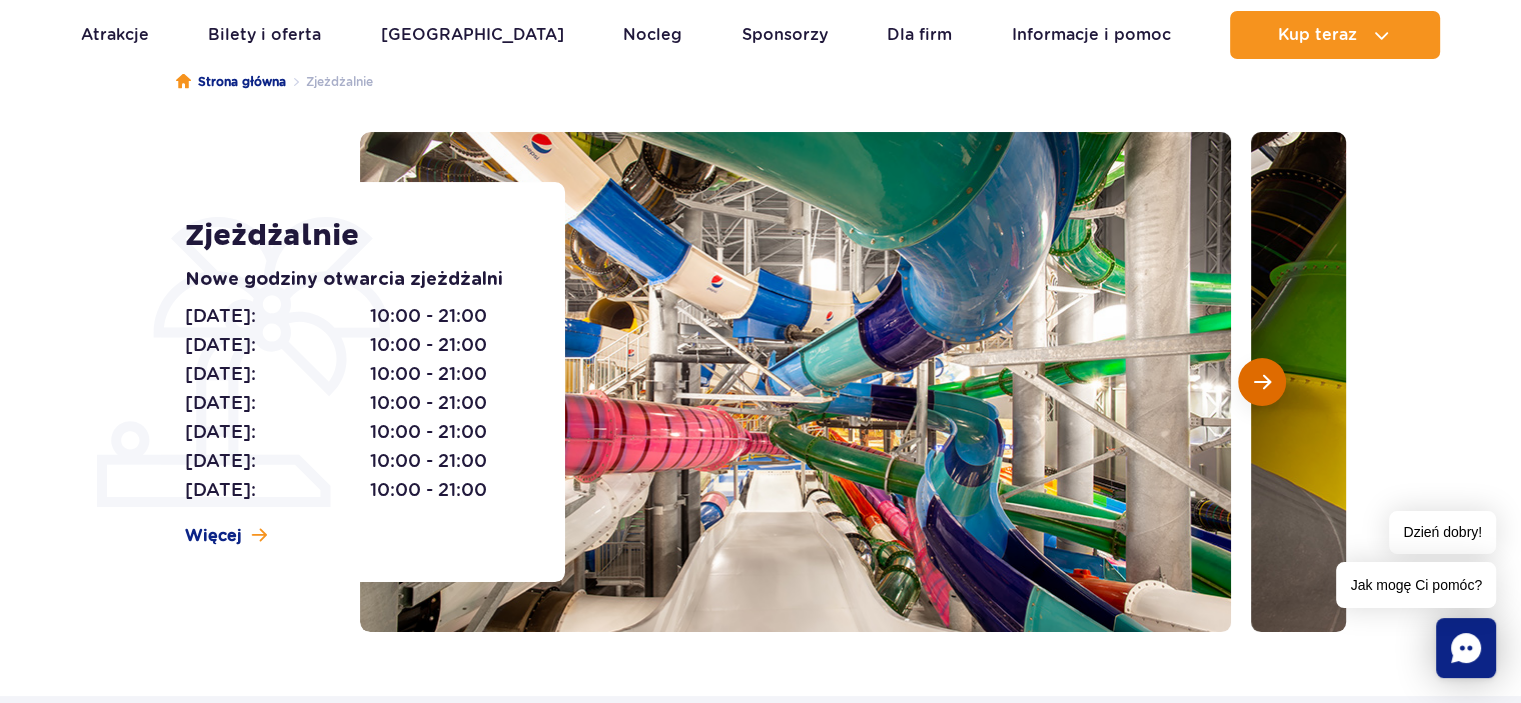 click at bounding box center [1262, 382] 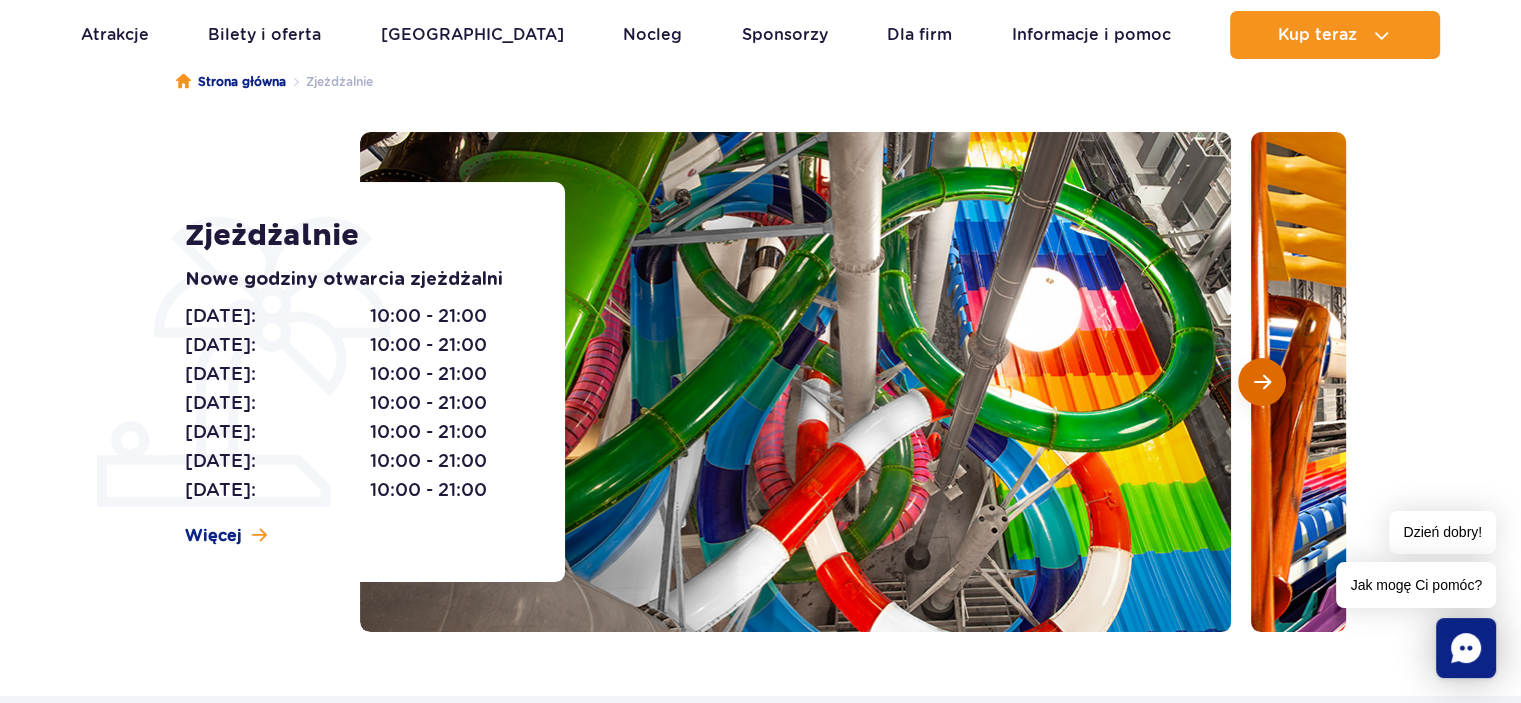 click at bounding box center (1262, 382) 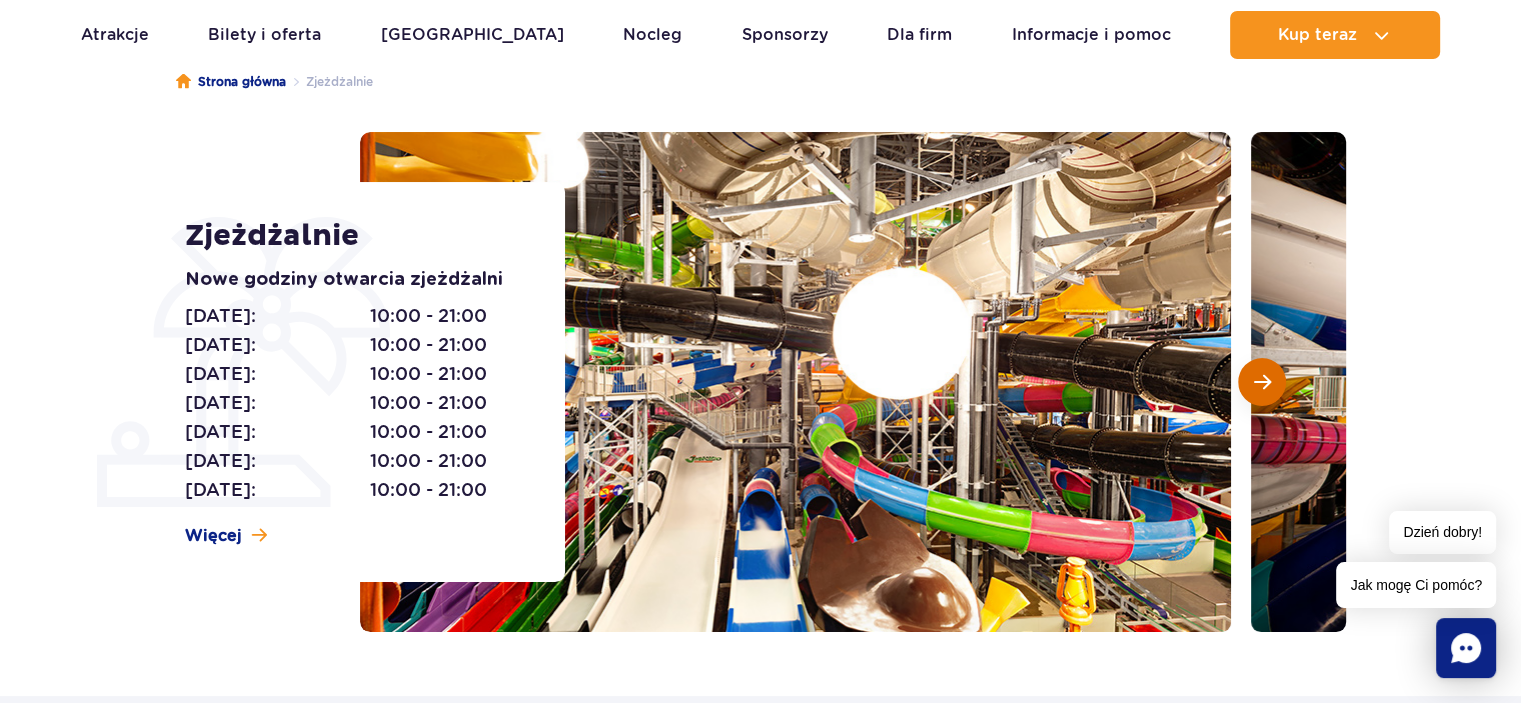 click at bounding box center [1262, 382] 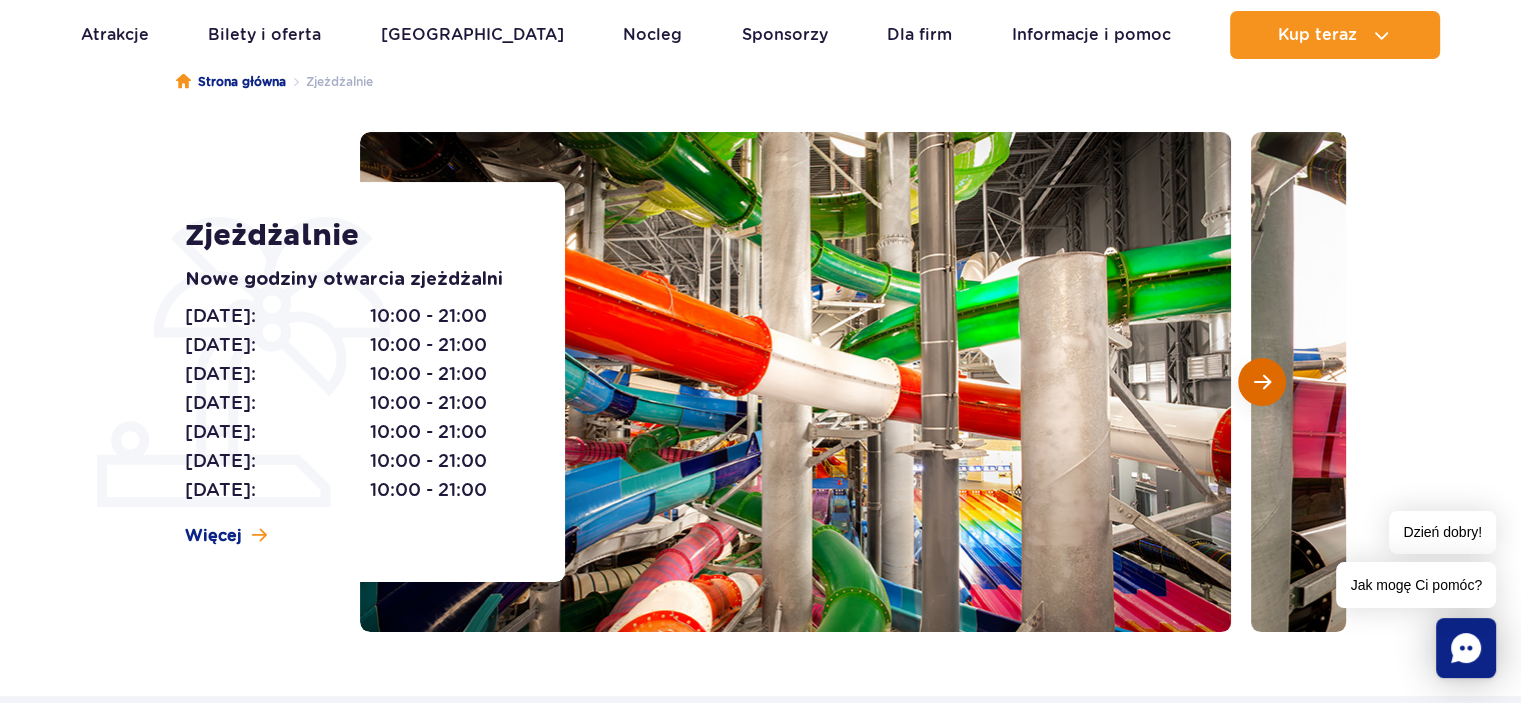 click at bounding box center [1262, 382] 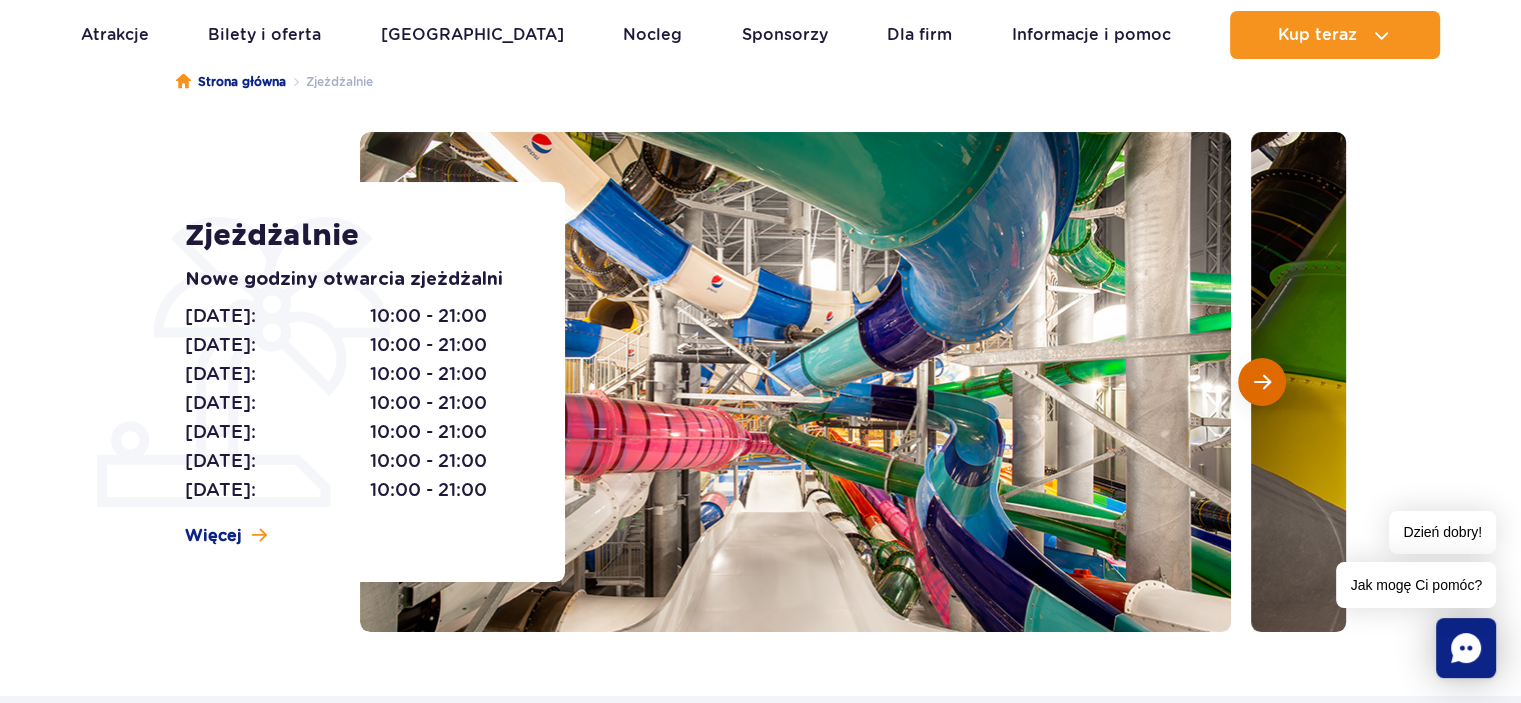 click at bounding box center [1262, 382] 